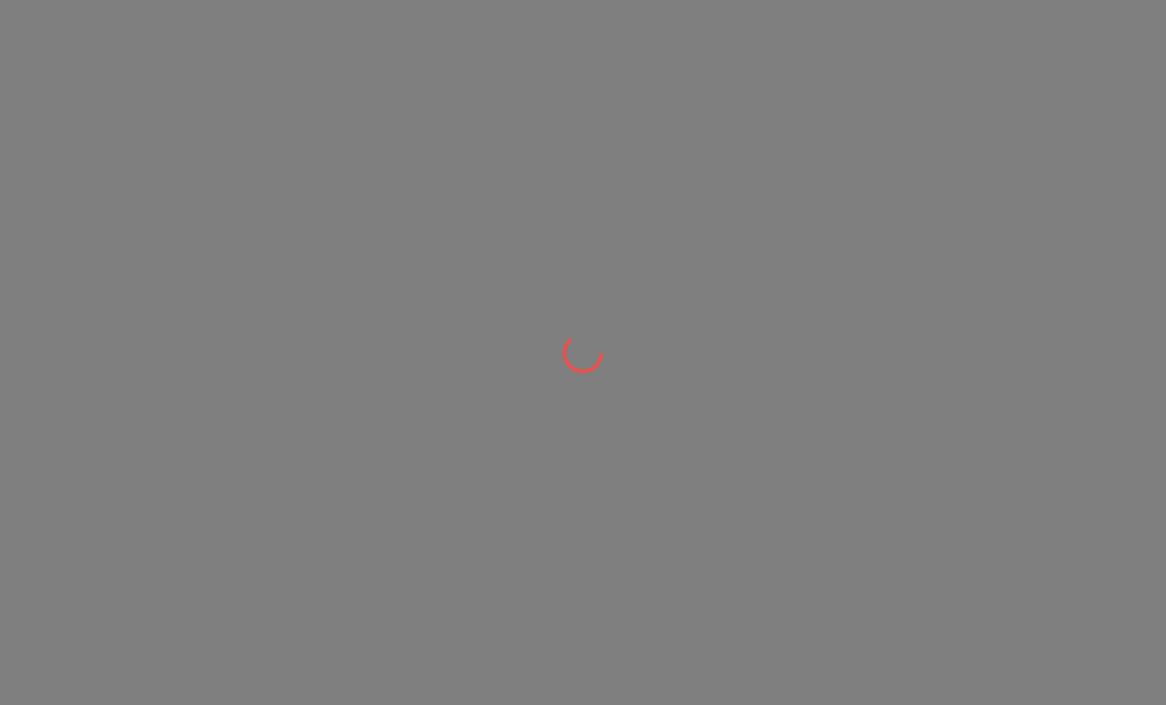 scroll, scrollTop: 0, scrollLeft: 0, axis: both 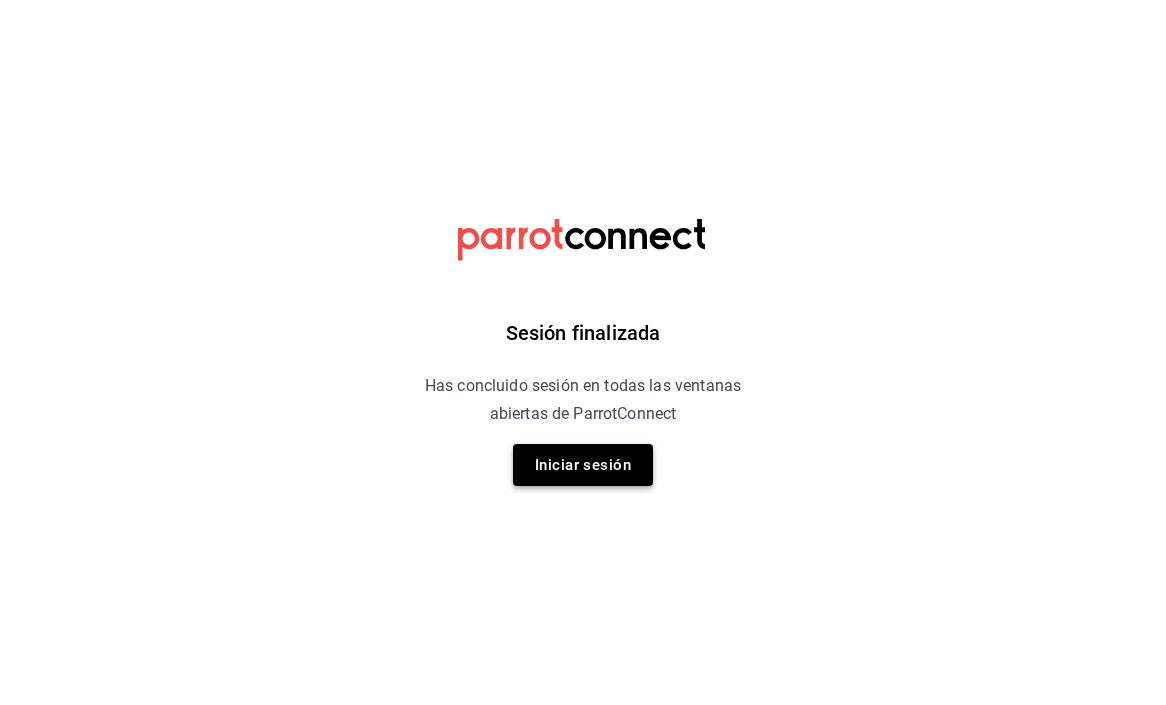 click on "Iniciar sesión" at bounding box center [583, 465] 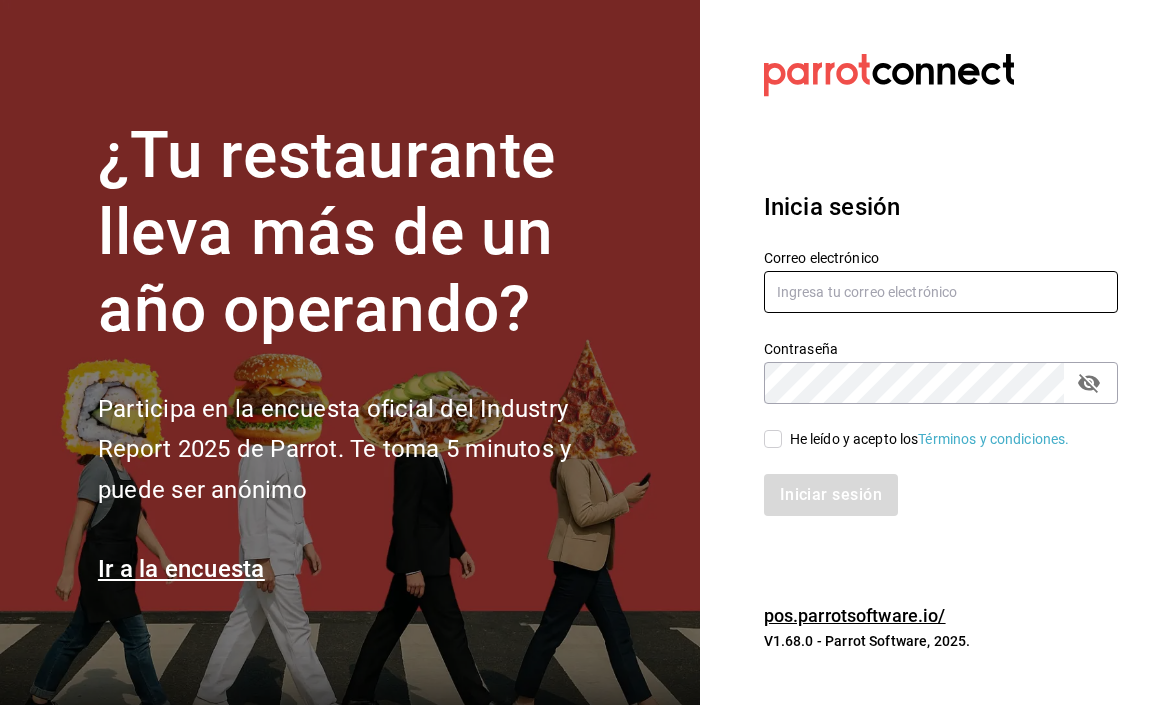 type on "[USERNAME]@[EXAMPLE.COM]" 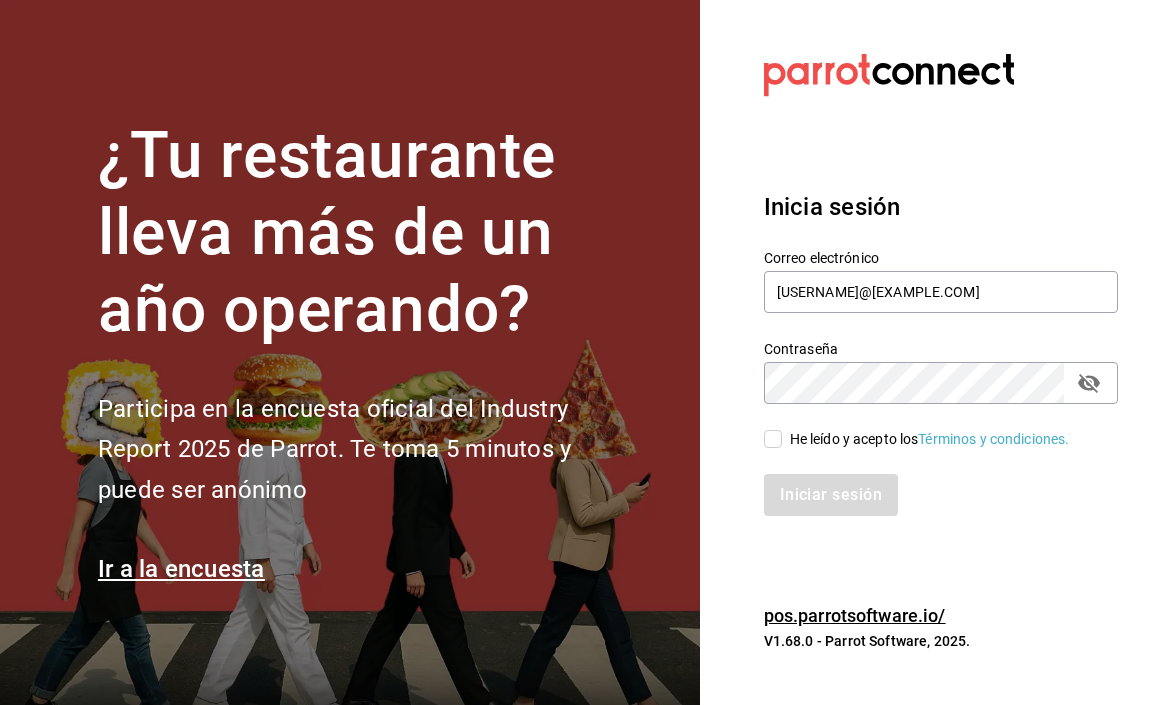 click on "He leído y acepto los  Términos y condiciones." at bounding box center [773, 439] 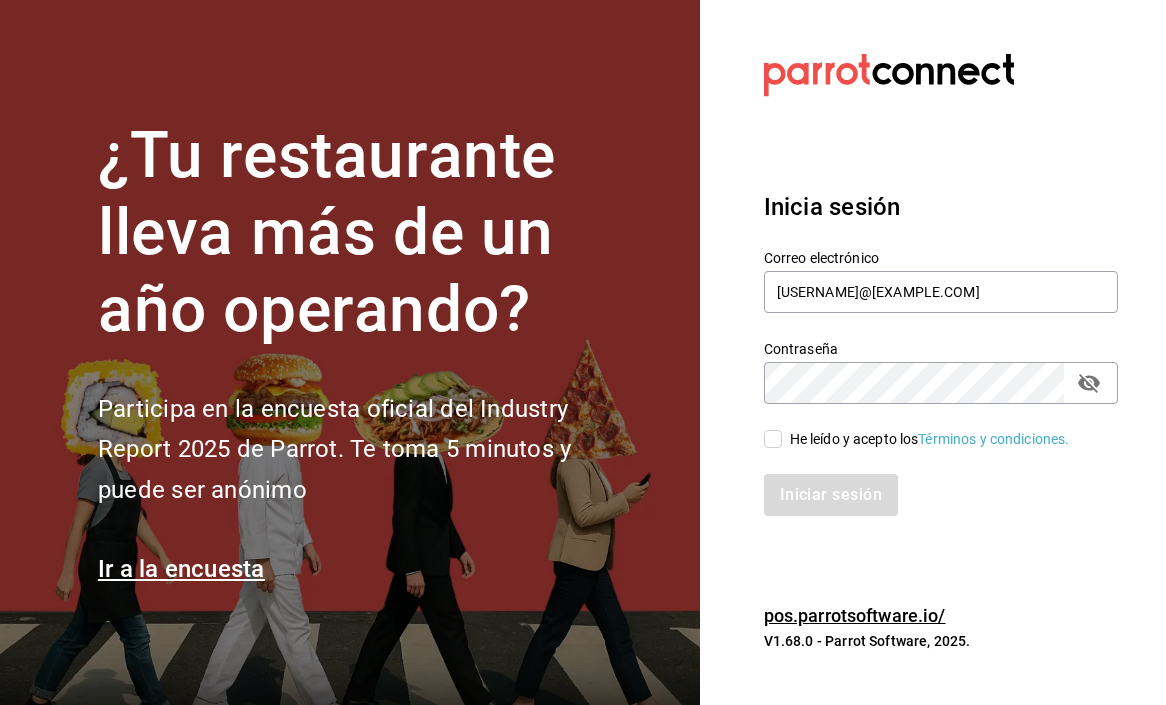 checkbox on "true" 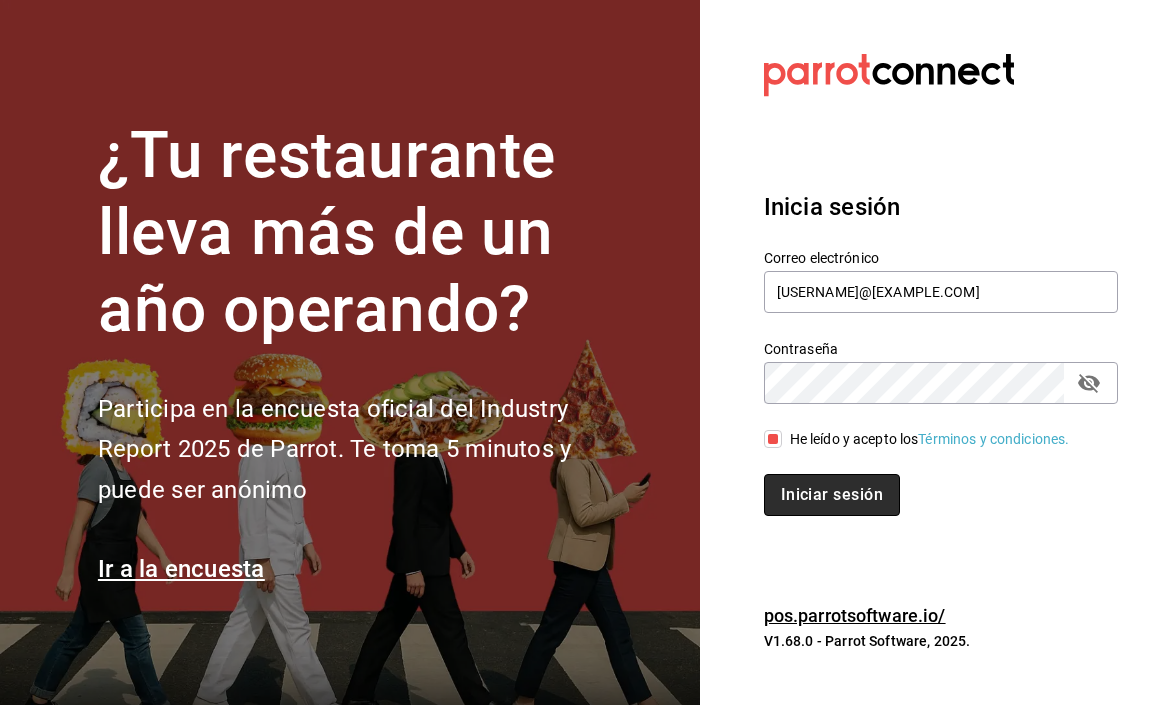 click on "Iniciar sesión" at bounding box center (832, 495) 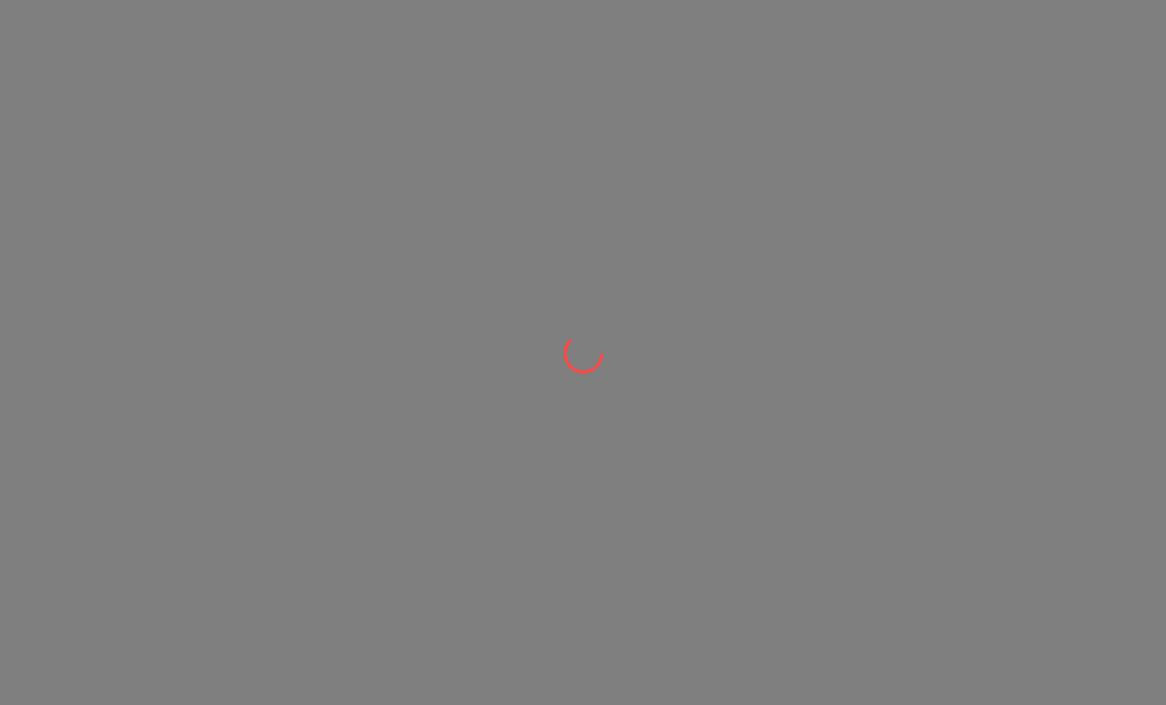 scroll, scrollTop: 0, scrollLeft: 0, axis: both 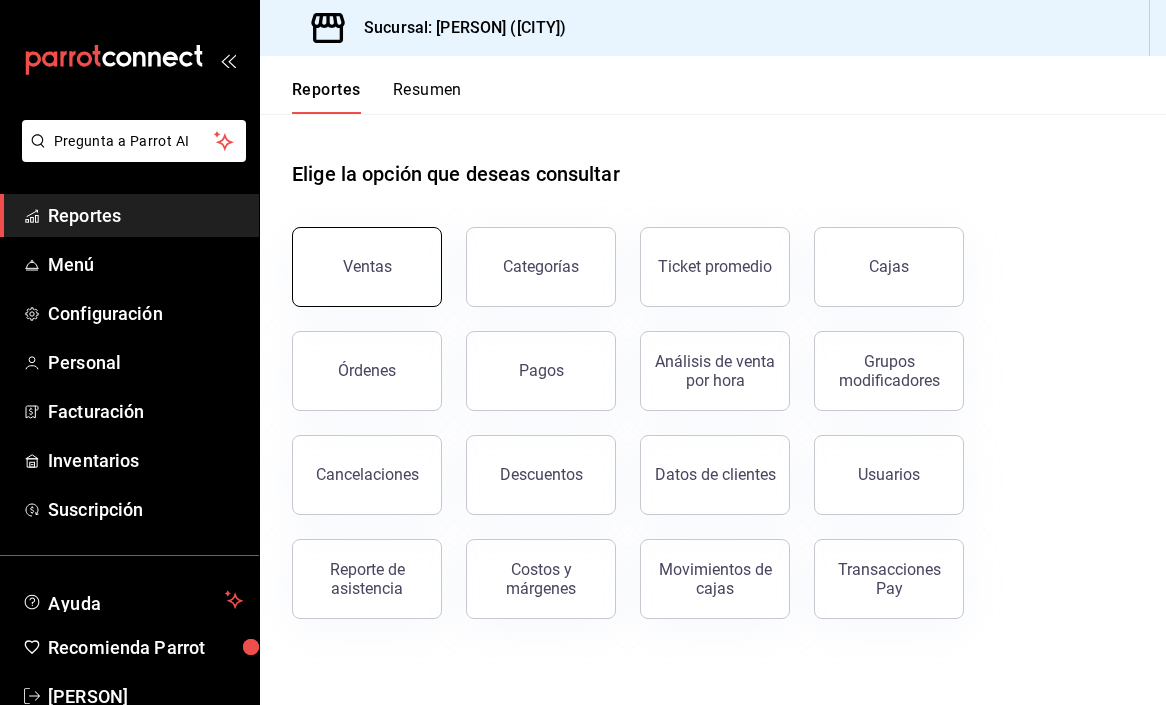 click on "Ventas" at bounding box center (367, 267) 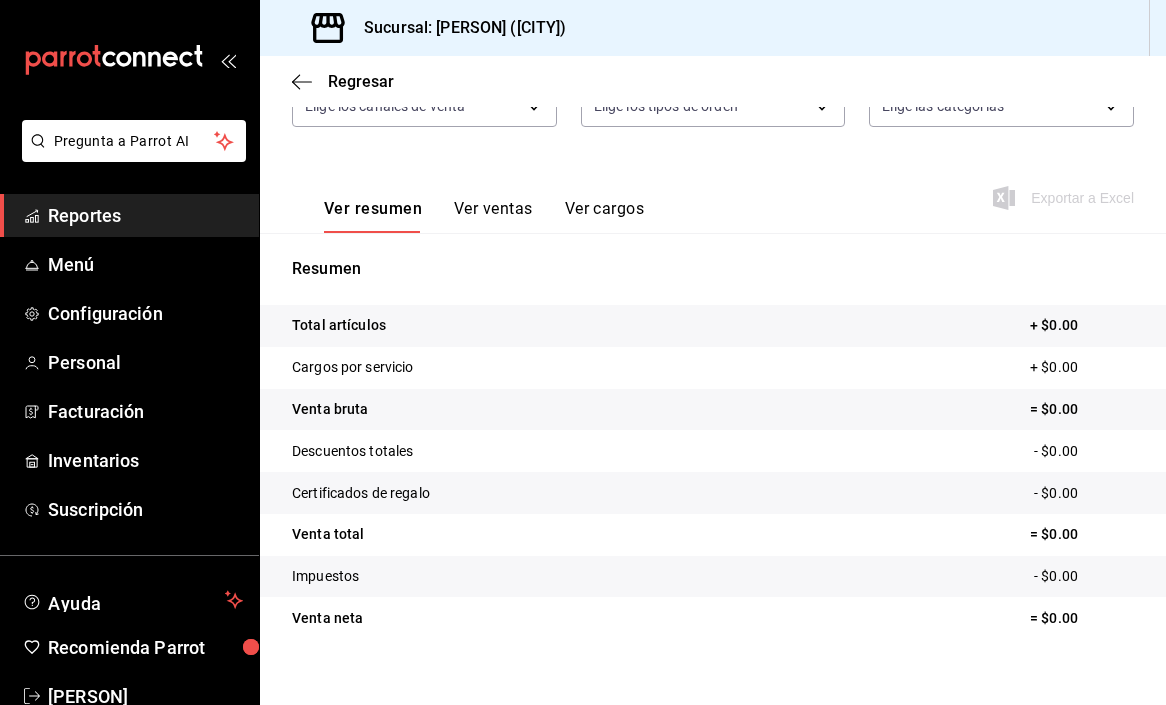 scroll, scrollTop: 253, scrollLeft: 0, axis: vertical 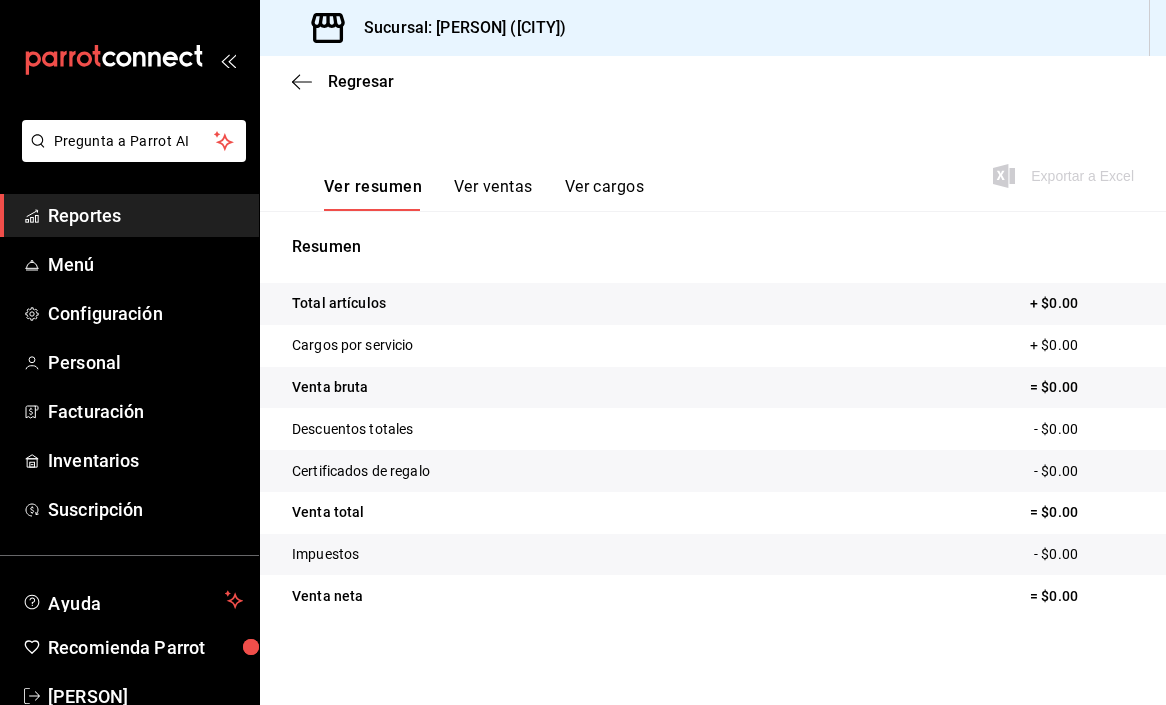 click on "Ver ventas" at bounding box center [493, 194] 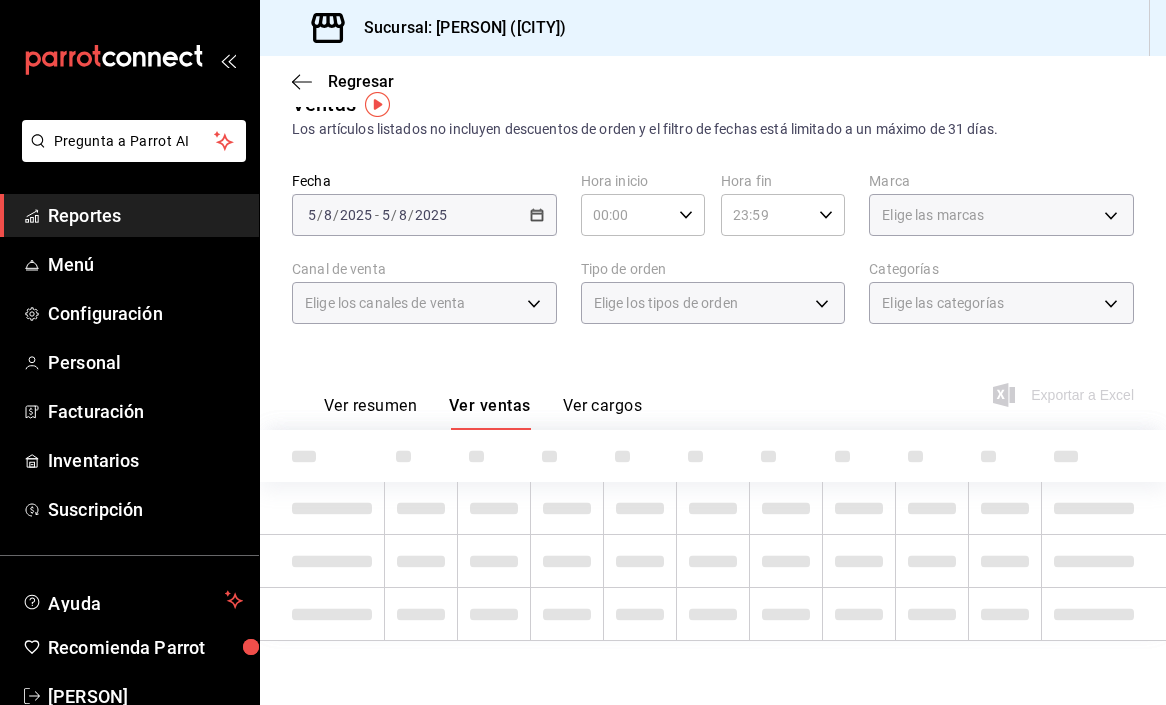 scroll, scrollTop: 99, scrollLeft: 0, axis: vertical 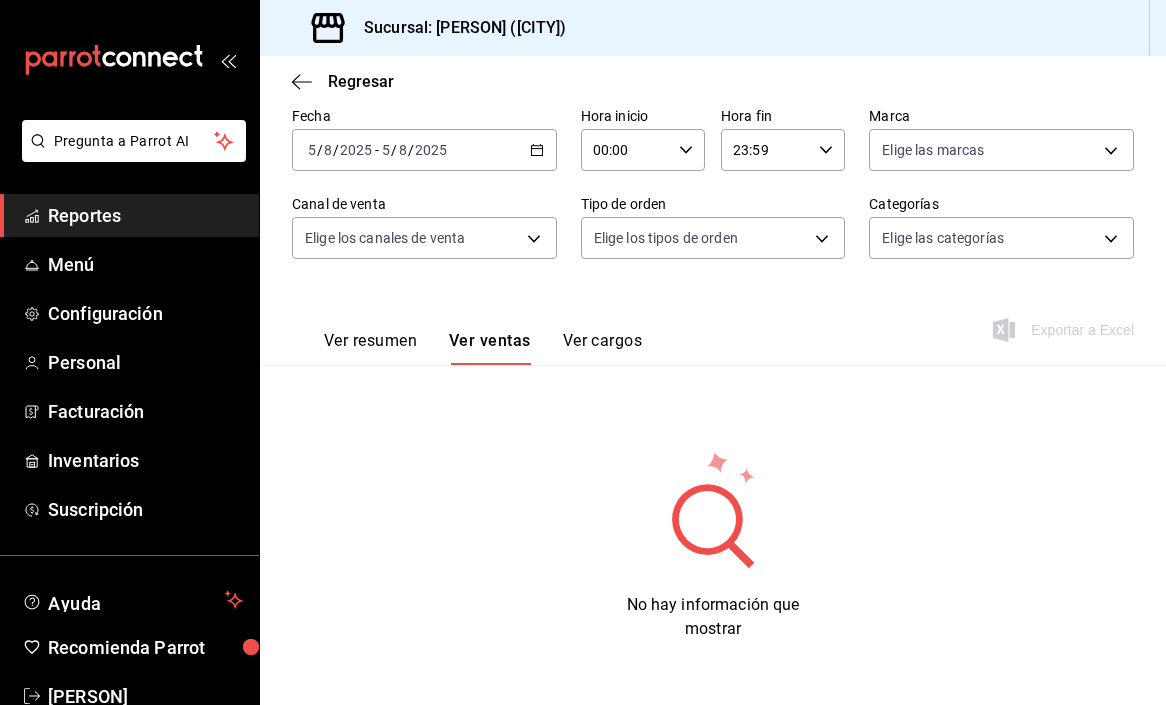 click 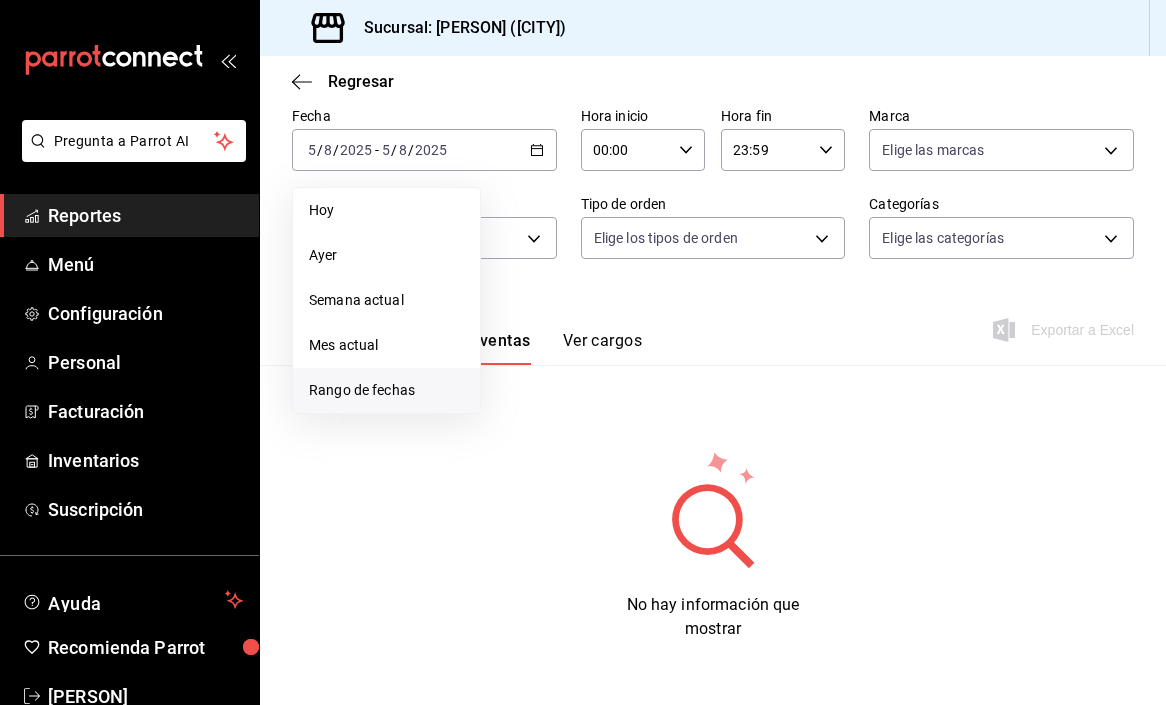 click on "Rango de fechas" at bounding box center (386, 390) 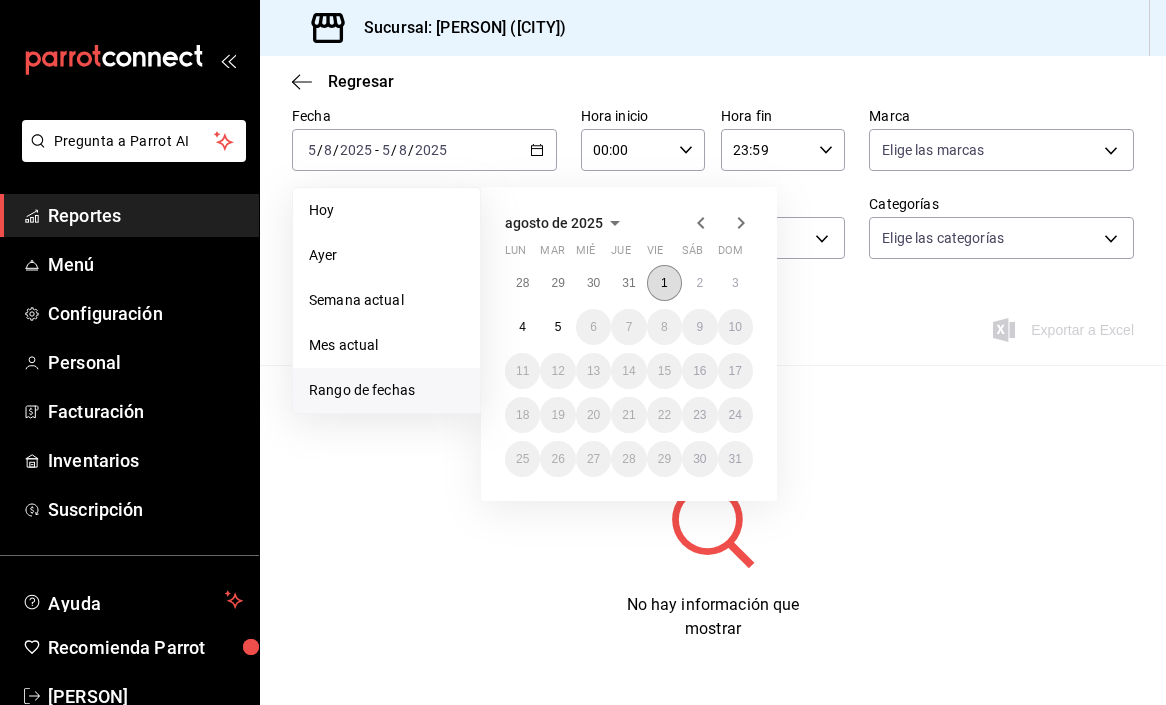 click on "1" at bounding box center (664, 283) 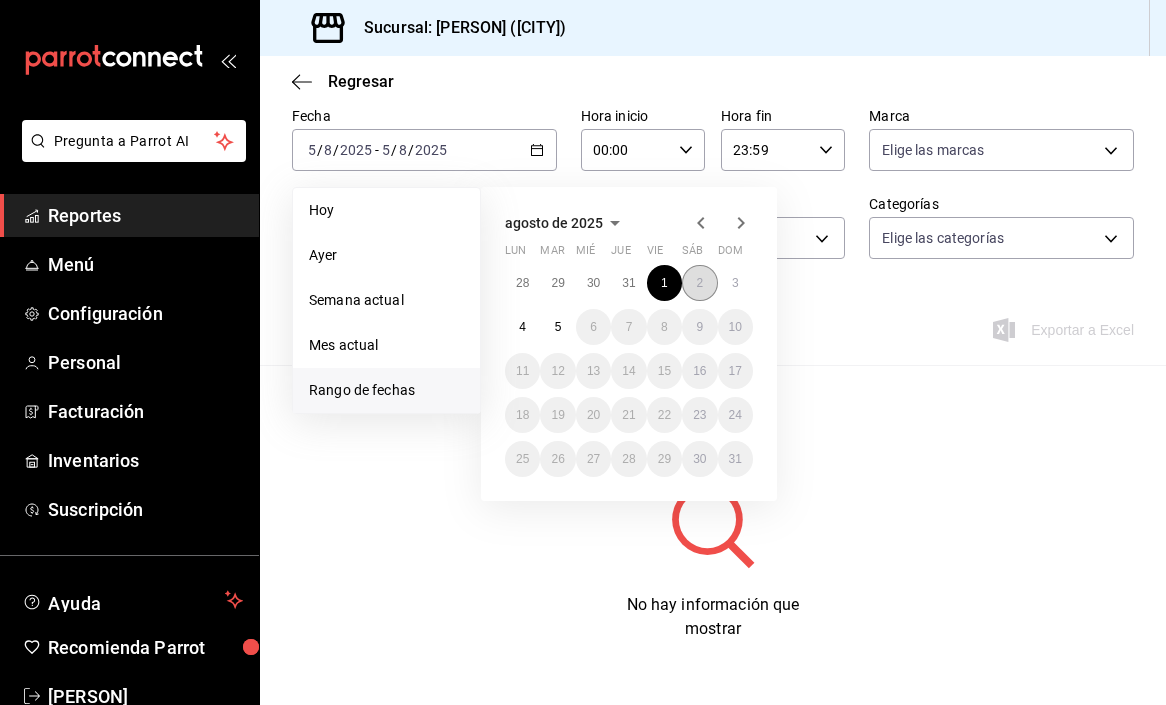 click on "2" at bounding box center (699, 283) 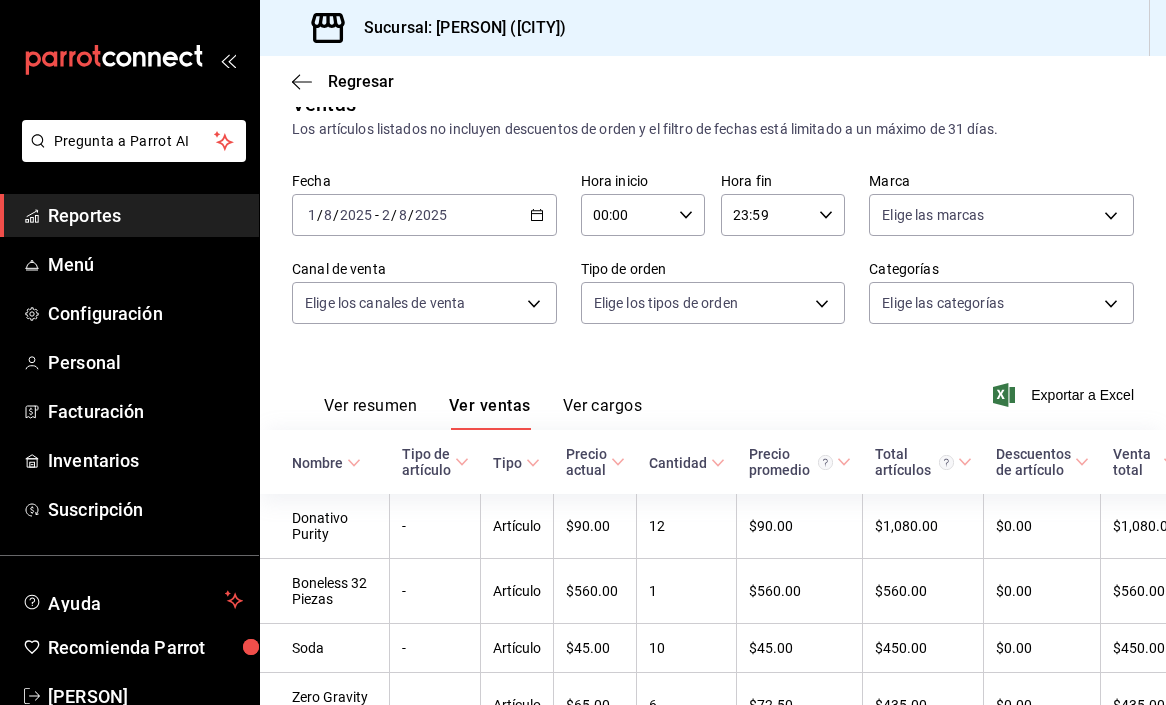 scroll, scrollTop: 99, scrollLeft: 0, axis: vertical 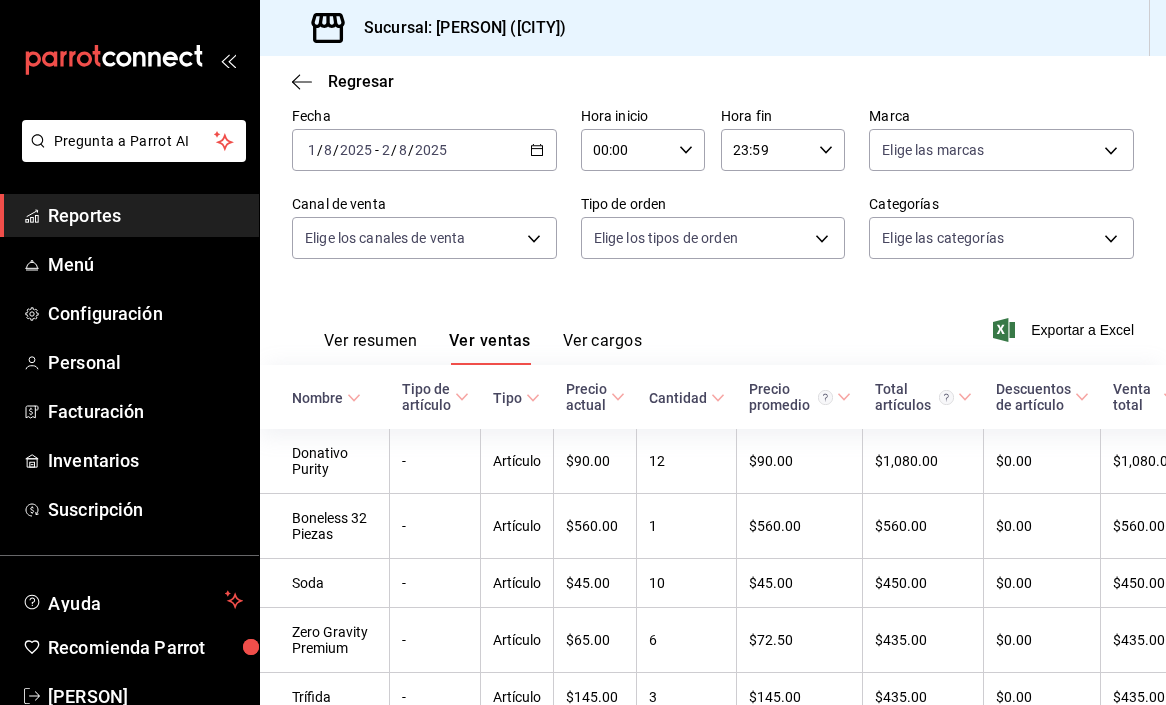 click 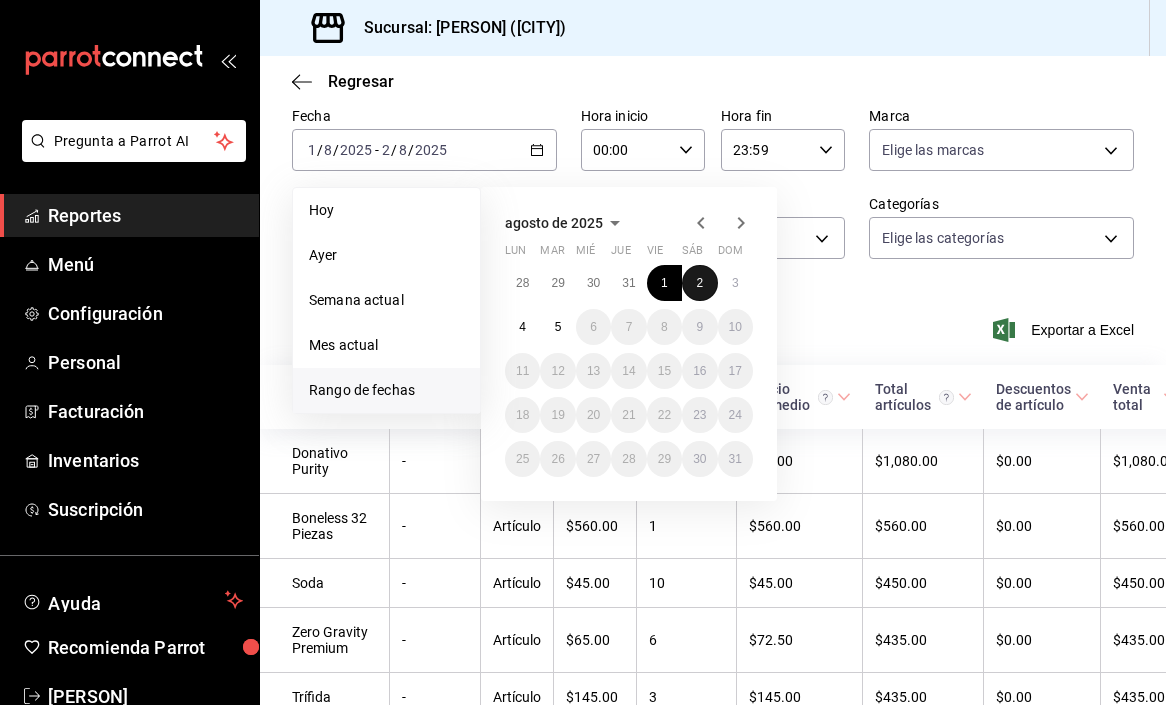 click on "2" at bounding box center (699, 283) 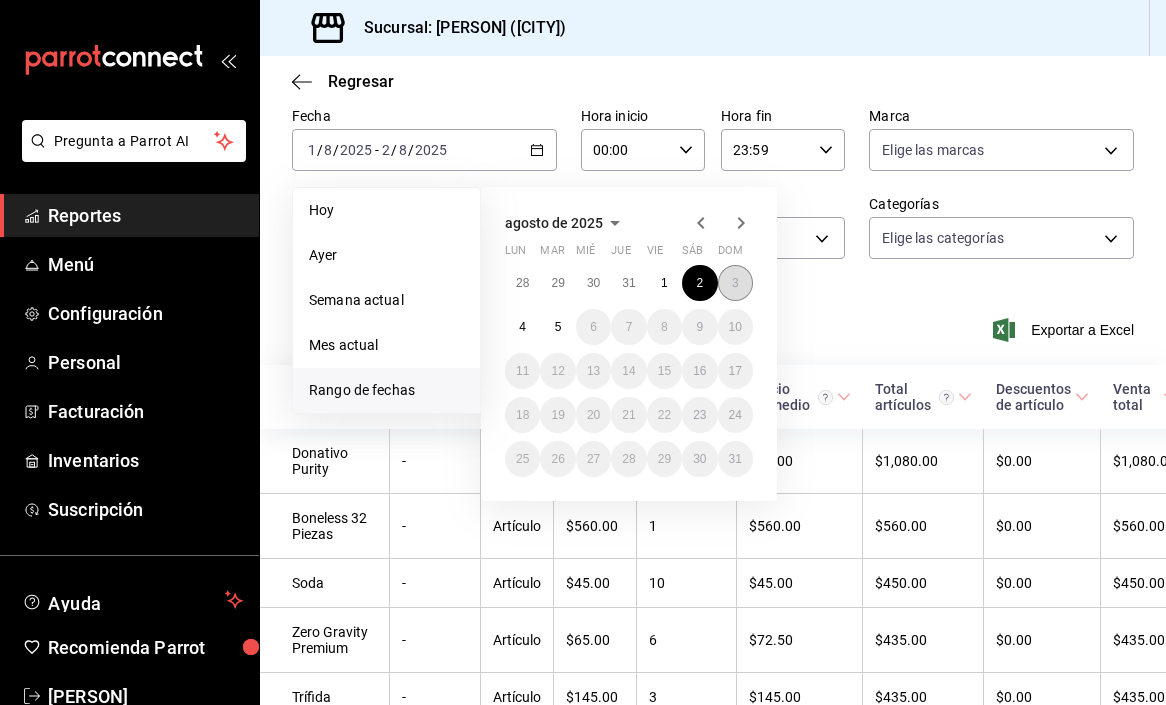 click on "3" at bounding box center [735, 283] 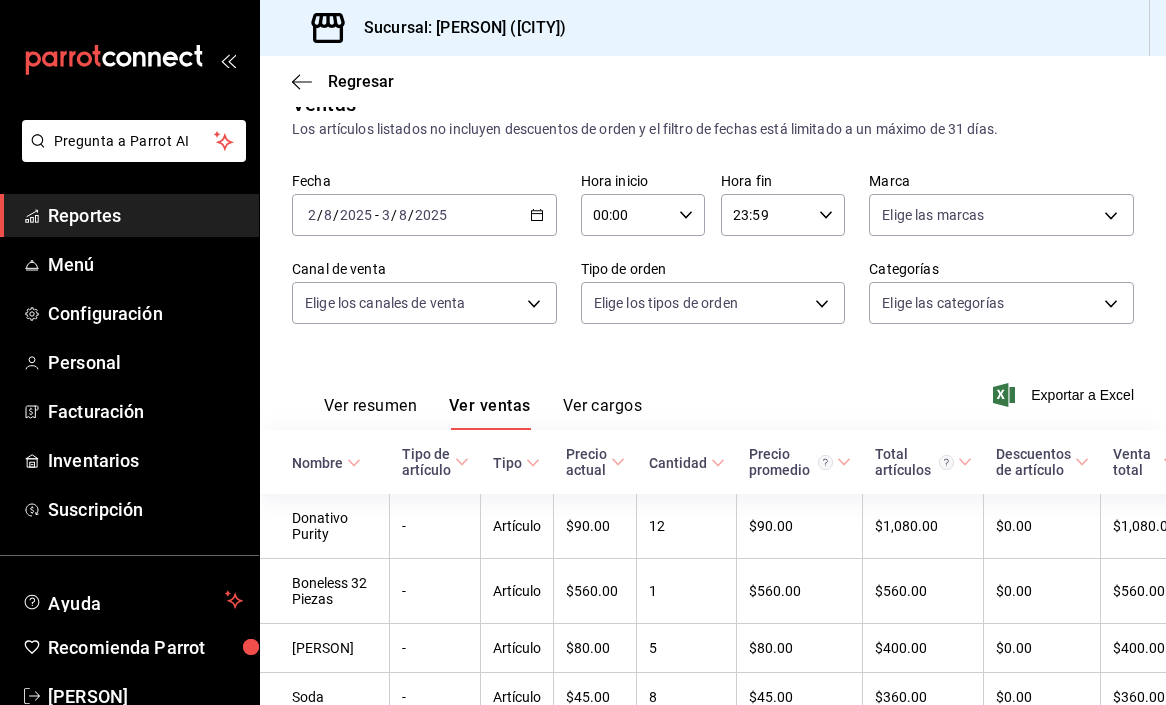 scroll, scrollTop: 99, scrollLeft: 0, axis: vertical 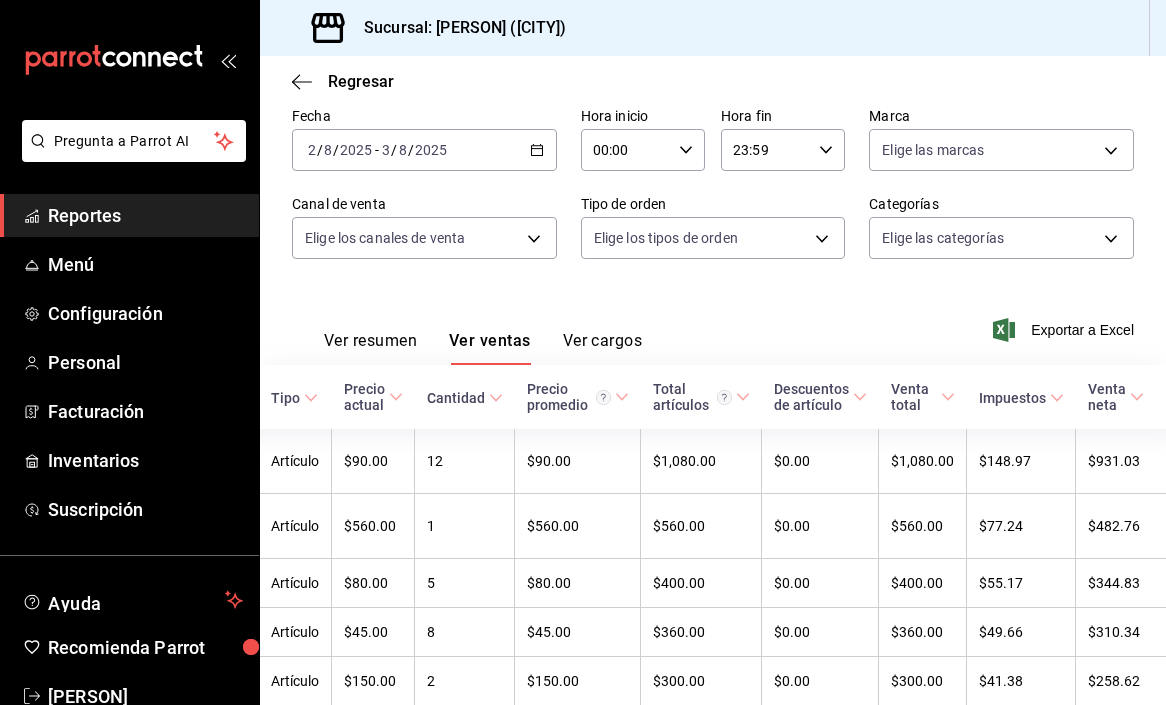 click on "Ver cargos" at bounding box center (603, 348) 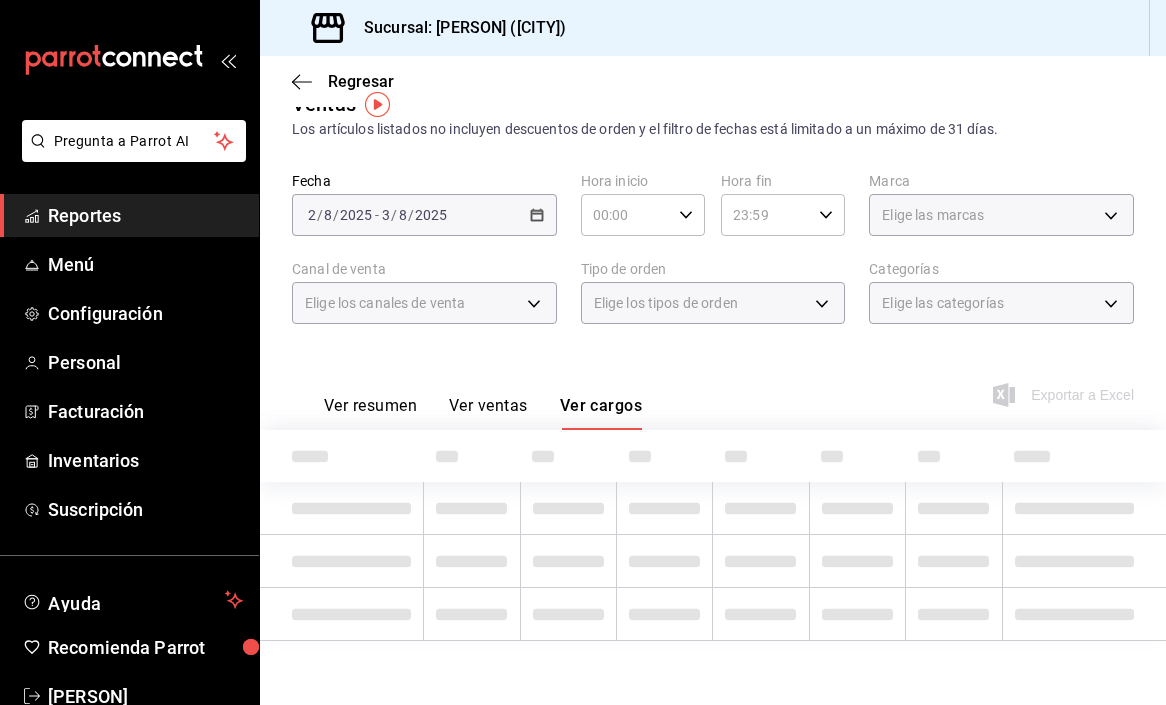 scroll, scrollTop: 99, scrollLeft: 0, axis: vertical 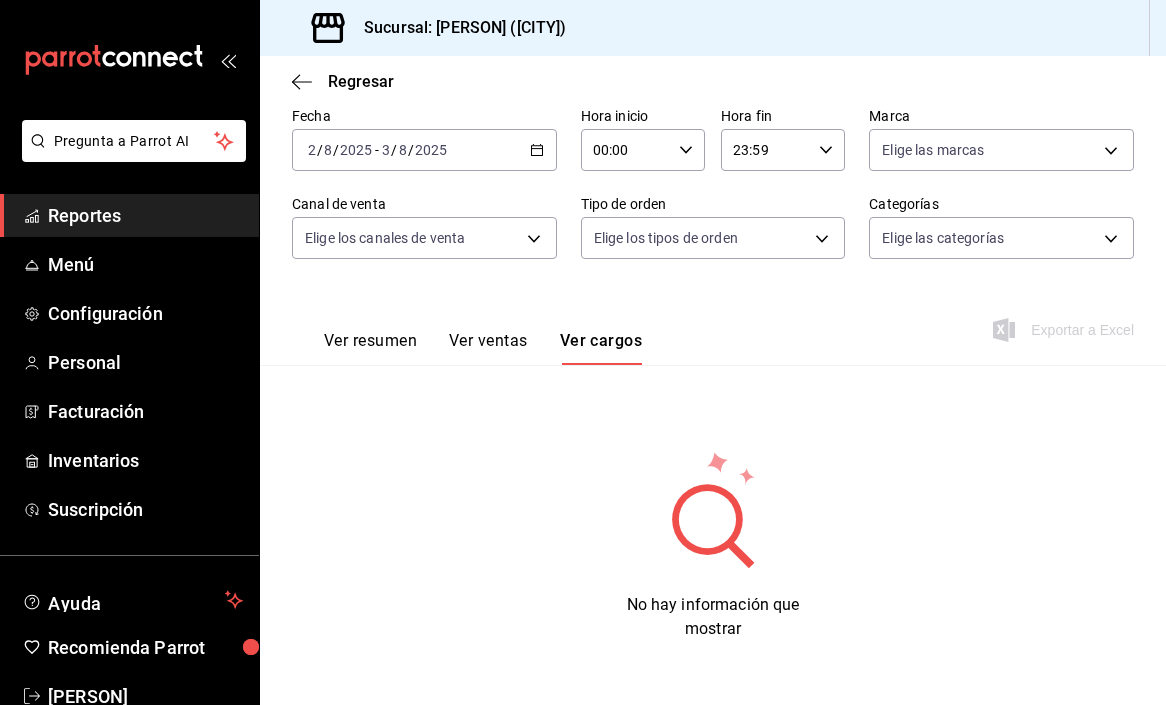 click on "2025-08-02 2 / 8 / 2025 - 2025-08-03 3 / 8 / 2025" at bounding box center (424, 150) 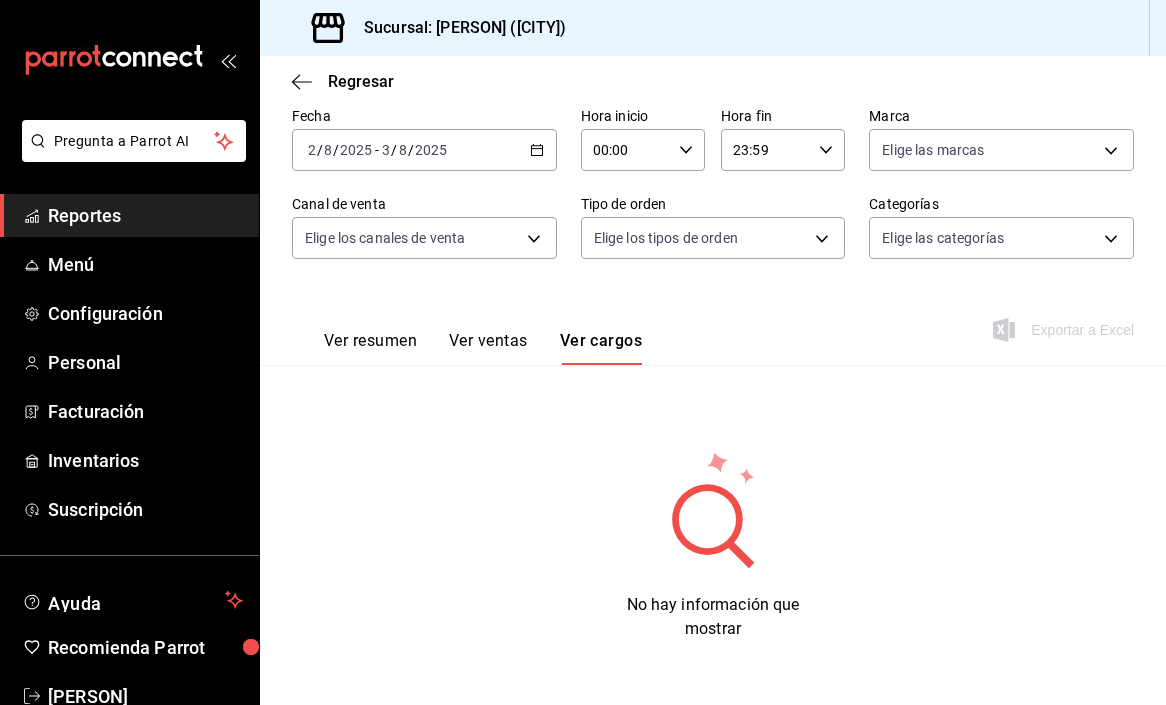 click on "No hay información que mostrar" at bounding box center [713, 545] 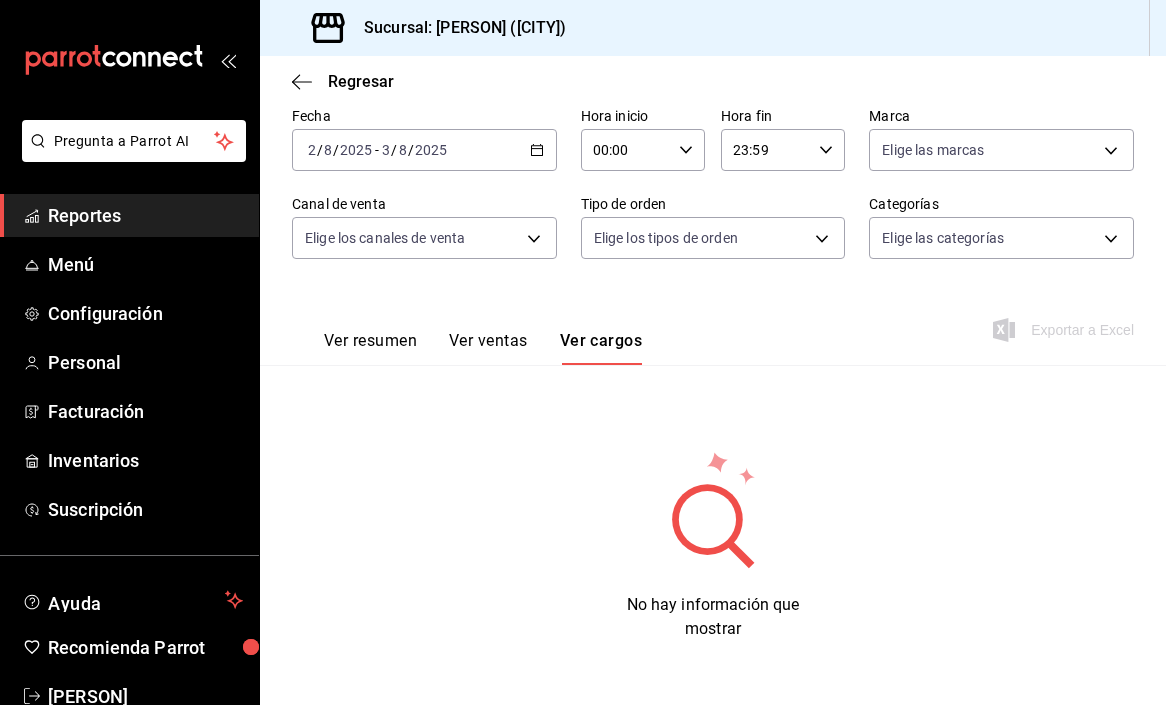 click on "Ver resumen" at bounding box center [370, 348] 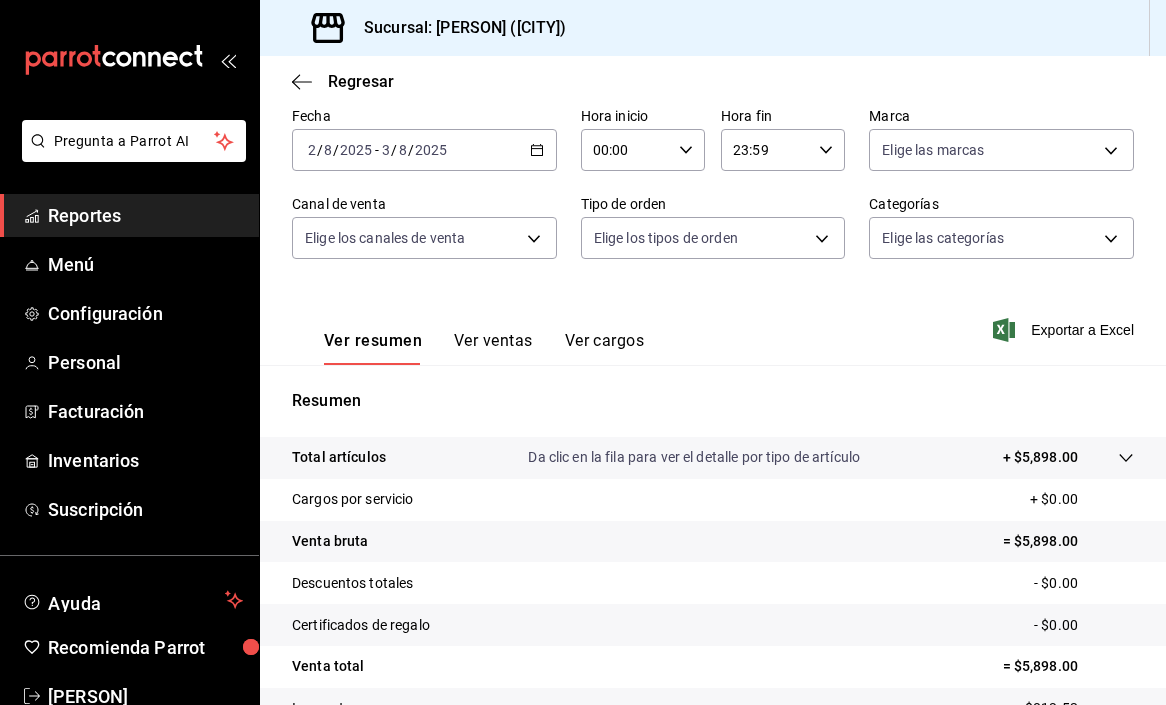 click on "Ver ventas" at bounding box center (493, 348) 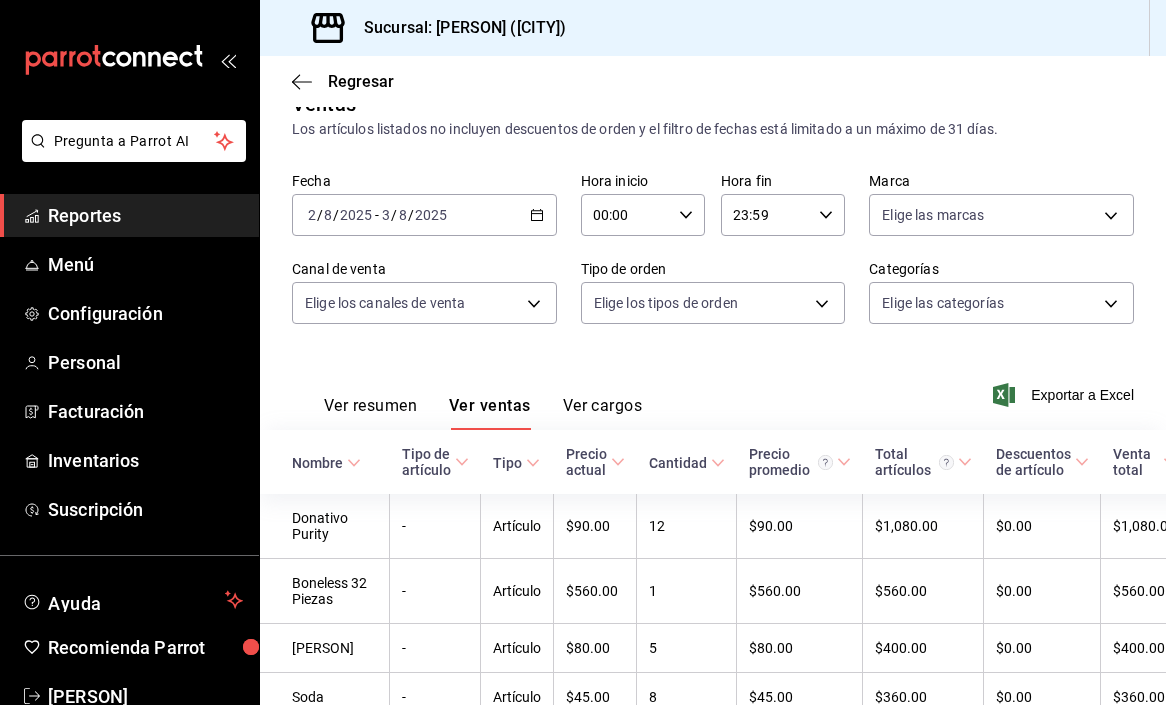 scroll, scrollTop: 99, scrollLeft: 0, axis: vertical 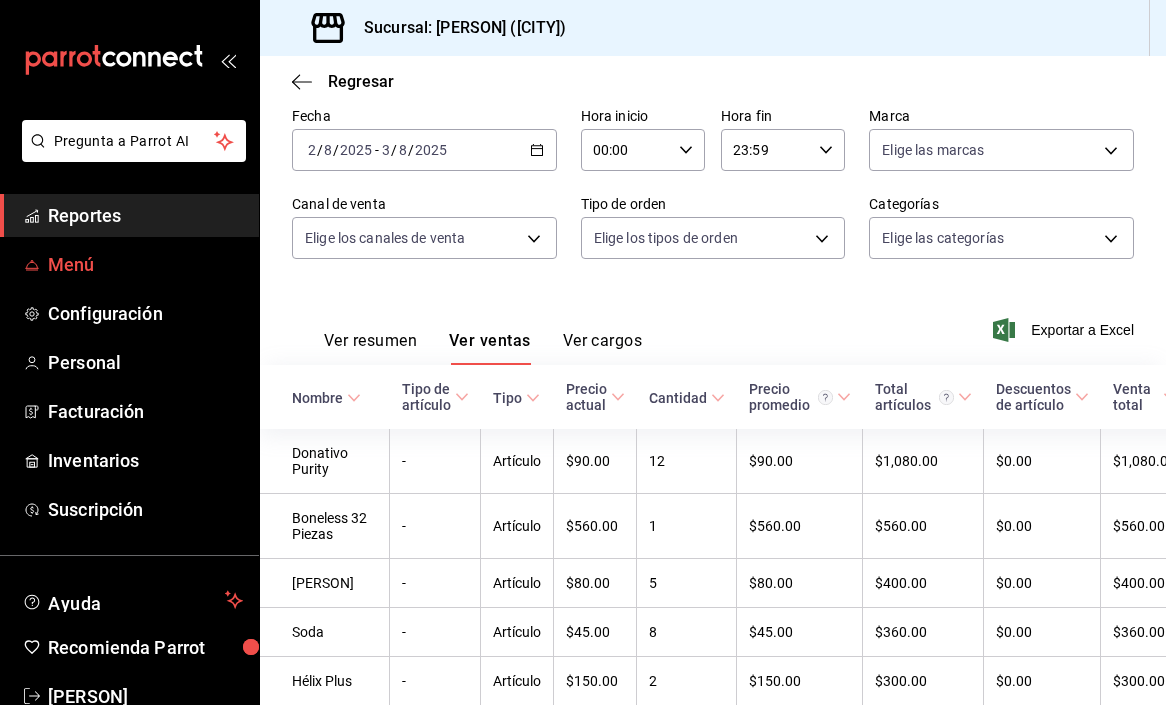 click on "Menú" at bounding box center [145, 264] 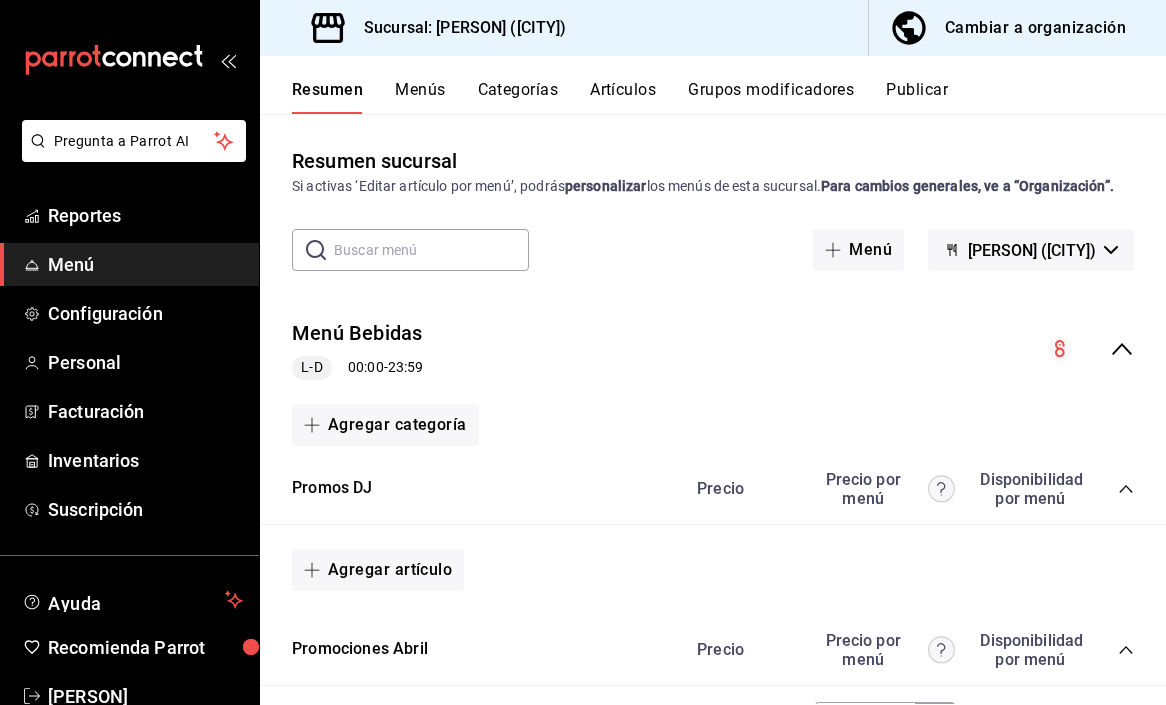 click on "Menú" at bounding box center (145, 264) 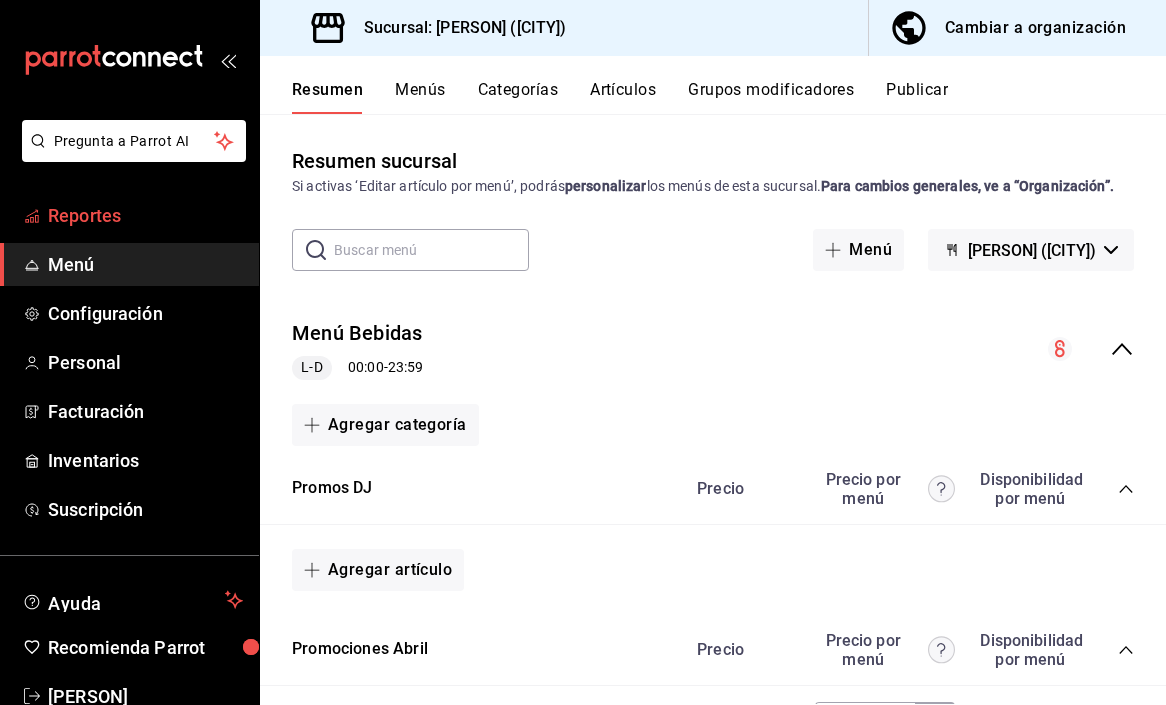 click on "Reportes" at bounding box center [145, 215] 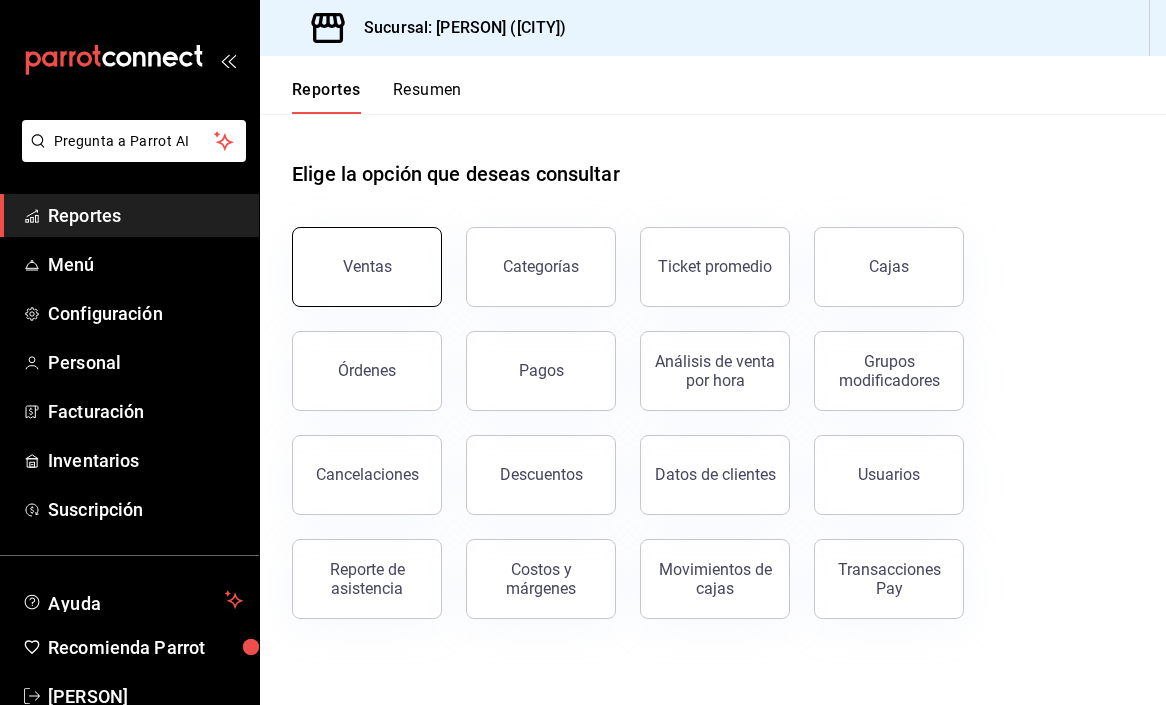 click on "Ventas" at bounding box center (367, 266) 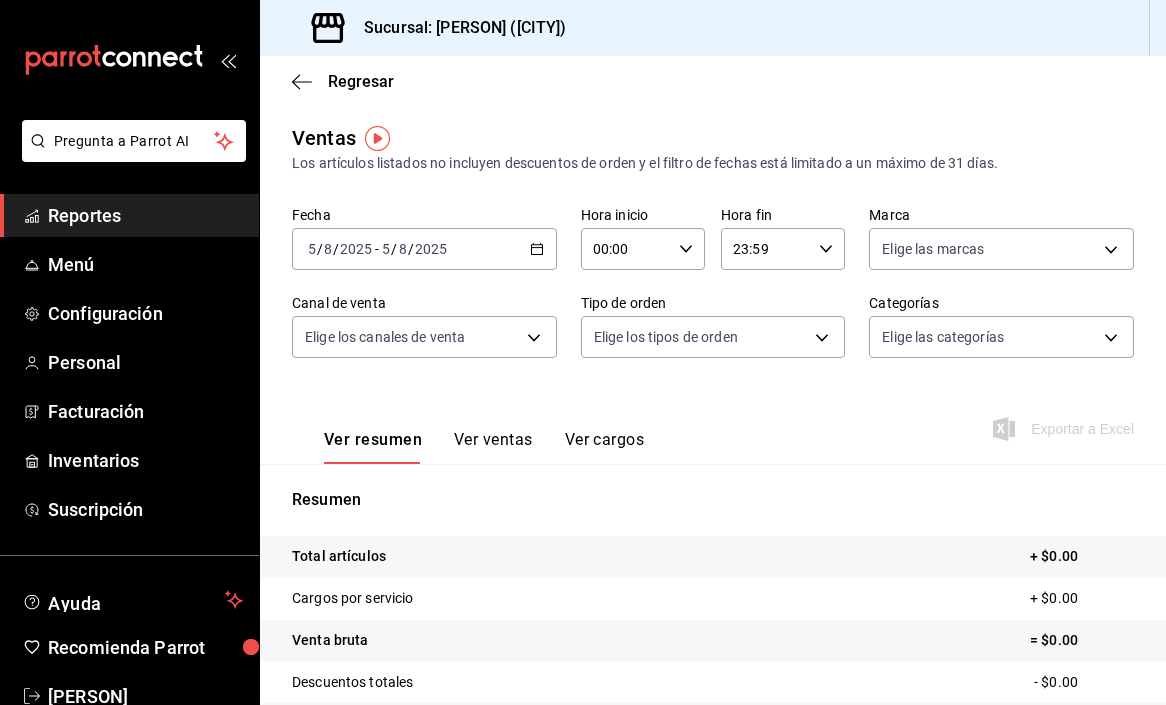 click on "Fecha 2025-08-05 5 / 8 / 2025 - 2025-08-05 5 / 8 / 2025 Hora inicio 00:00 Hora inicio Hora fin 23:59 Hora fin Marca Elige las marcas Canal de venta Elige los canales de venta Tipo de orden Elige los tipos de orden Categorías Elige las categorías" at bounding box center (713, 294) 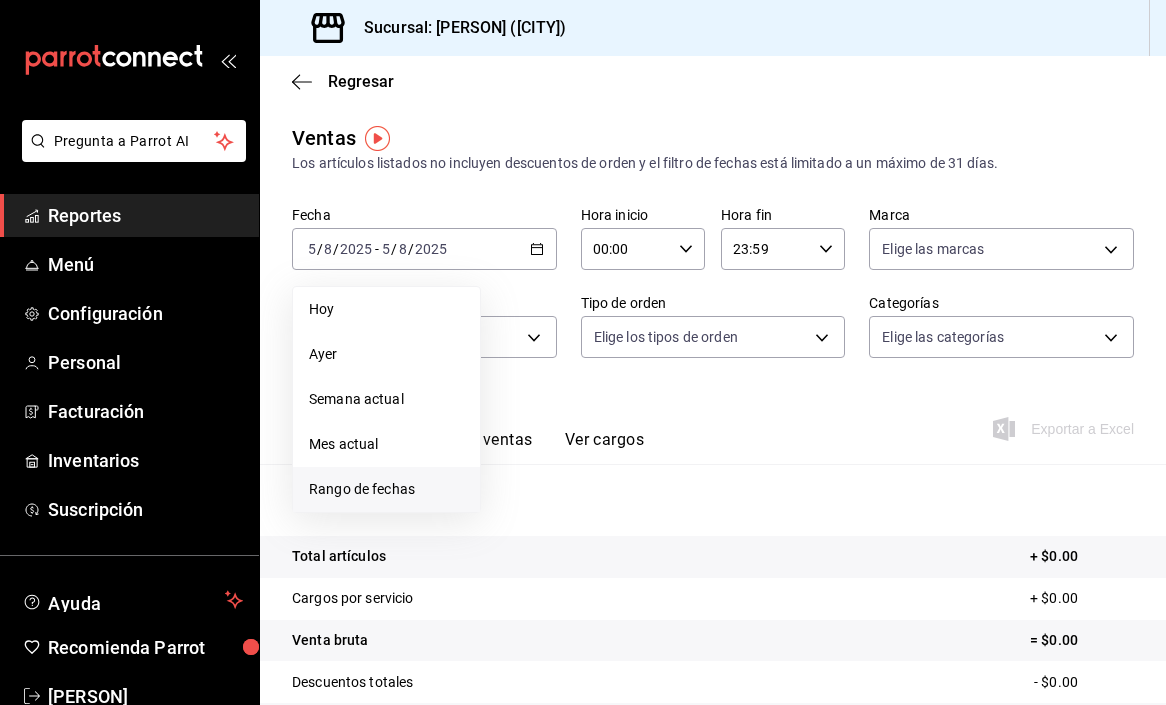 click on "Rango de fechas" at bounding box center (386, 489) 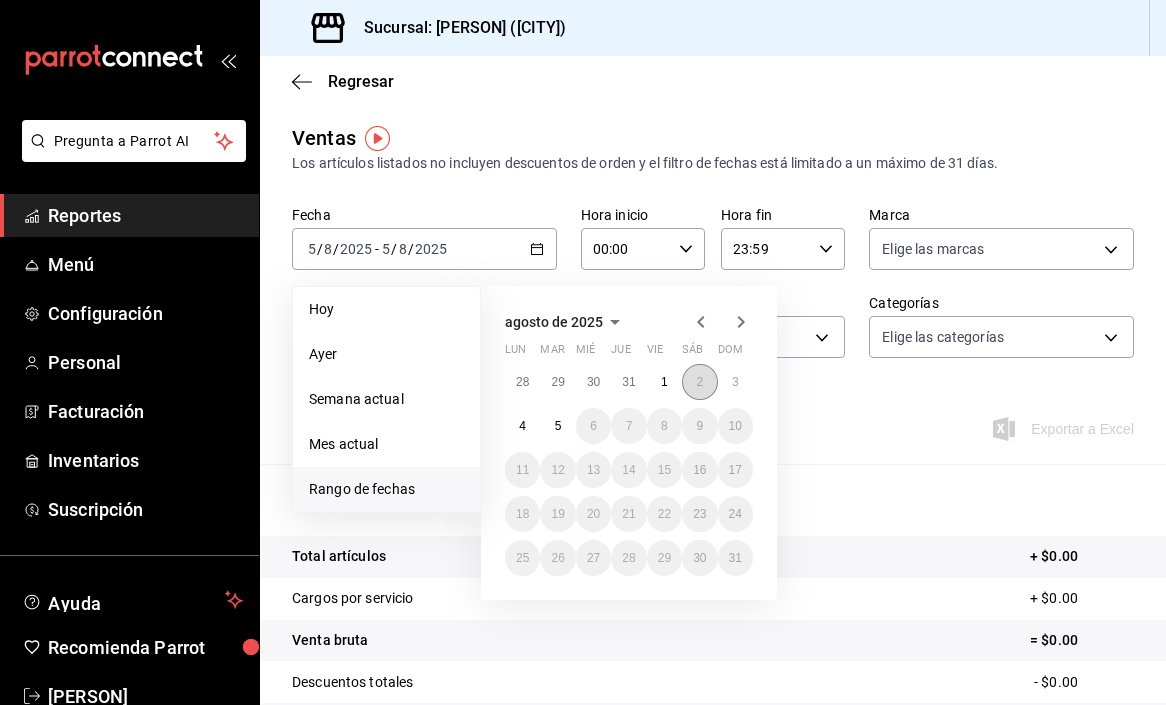 click on "2" at bounding box center [699, 382] 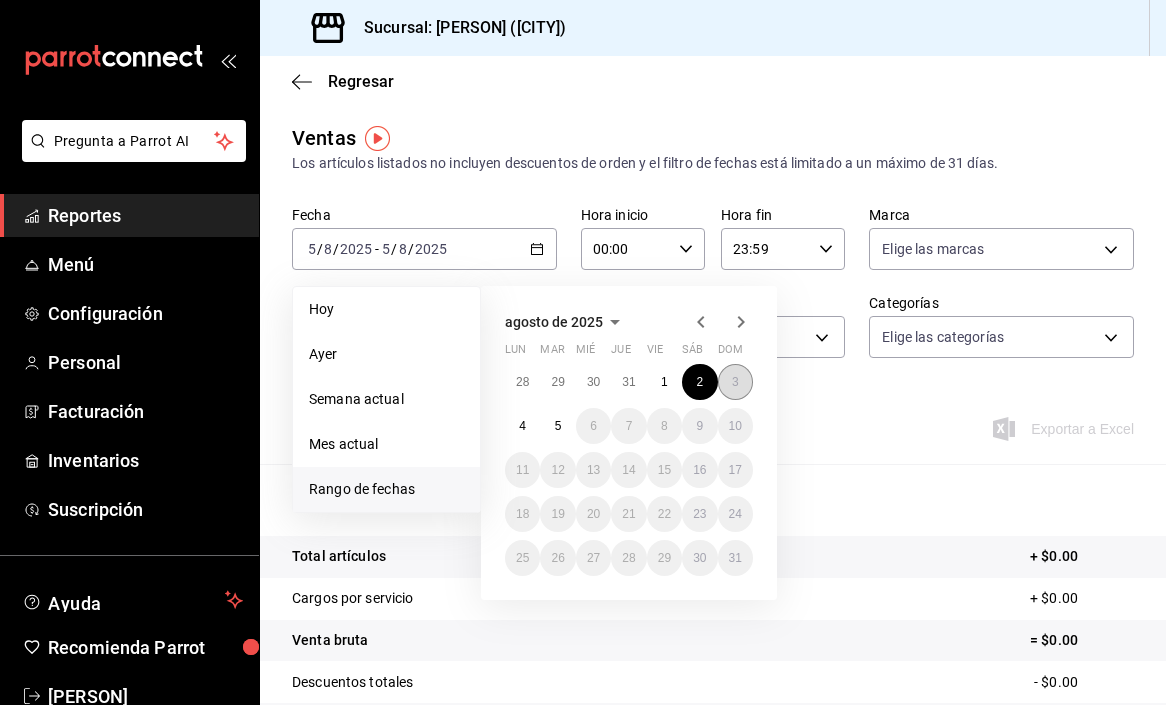 click on "3" at bounding box center (735, 382) 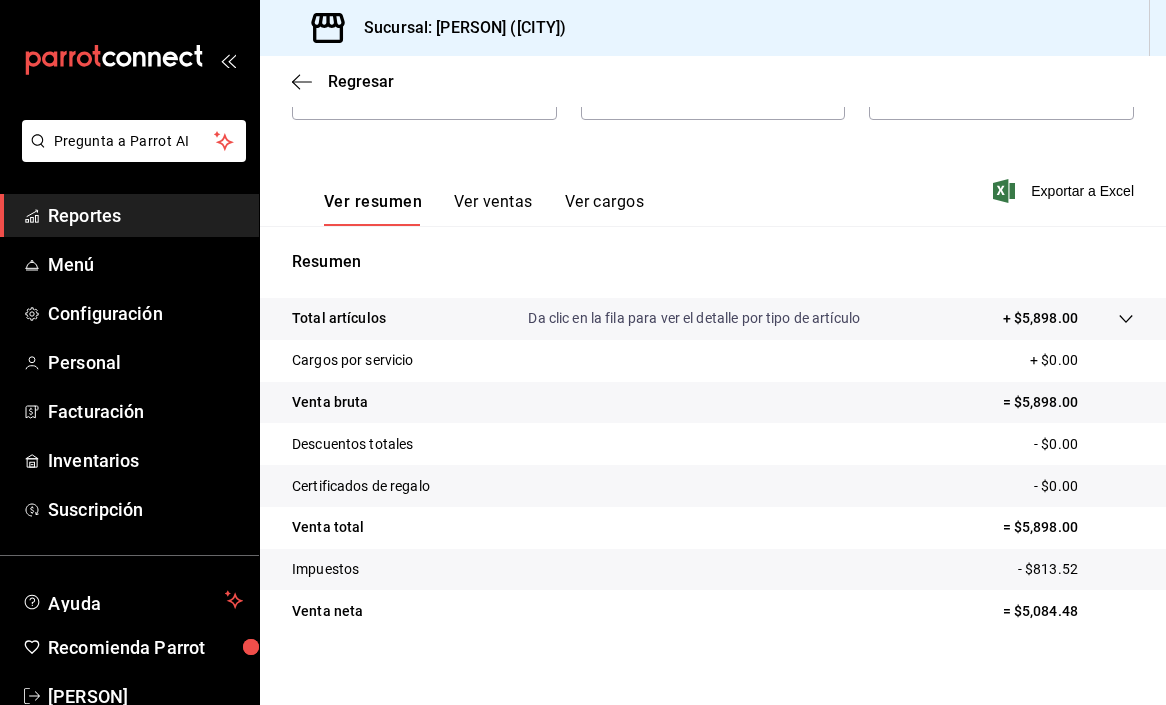 scroll, scrollTop: 253, scrollLeft: 0, axis: vertical 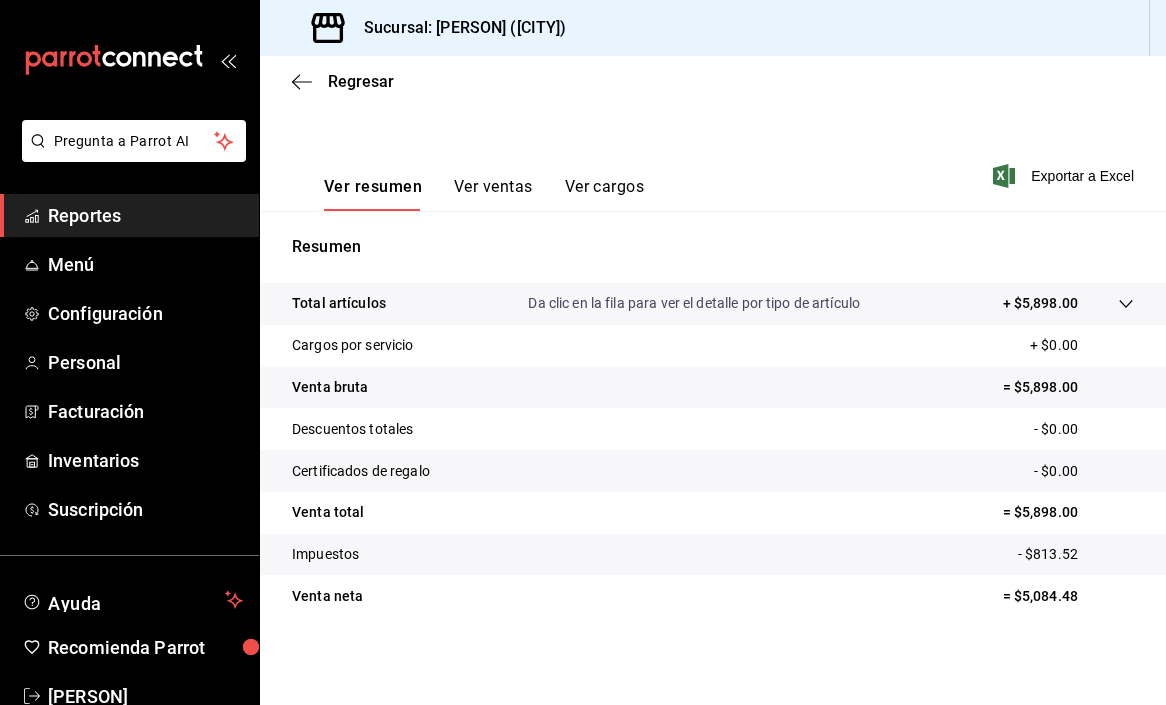 click on "Ver ventas" at bounding box center (493, 194) 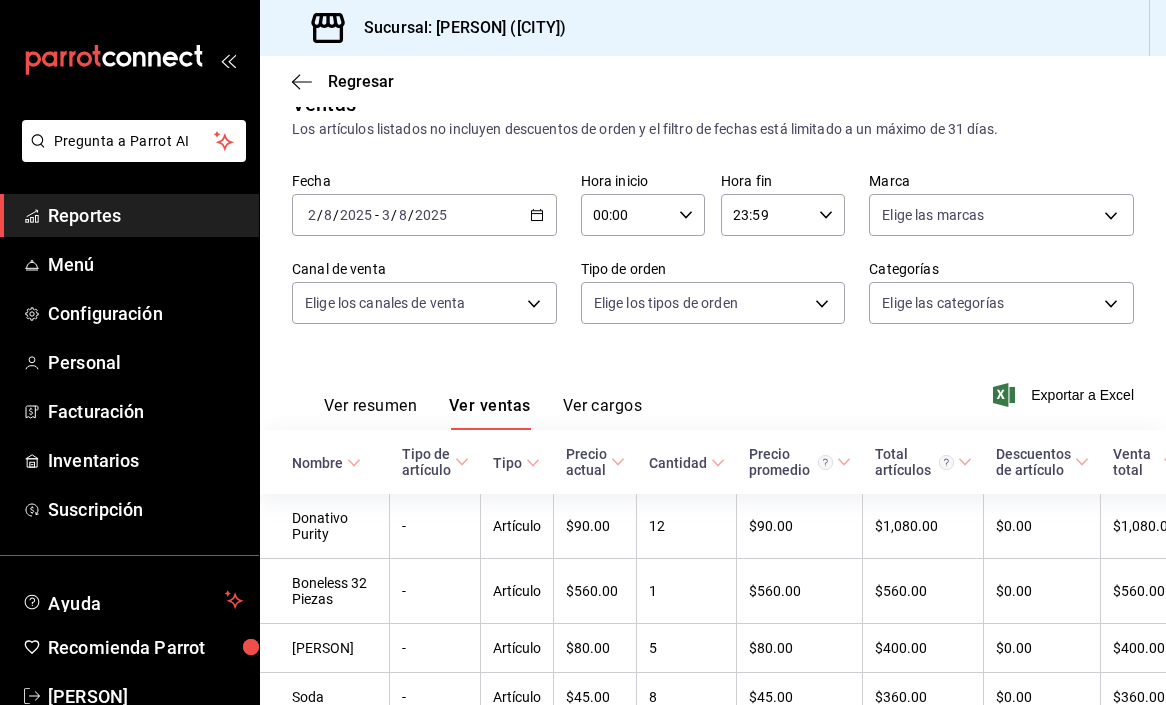 scroll, scrollTop: 253, scrollLeft: 0, axis: vertical 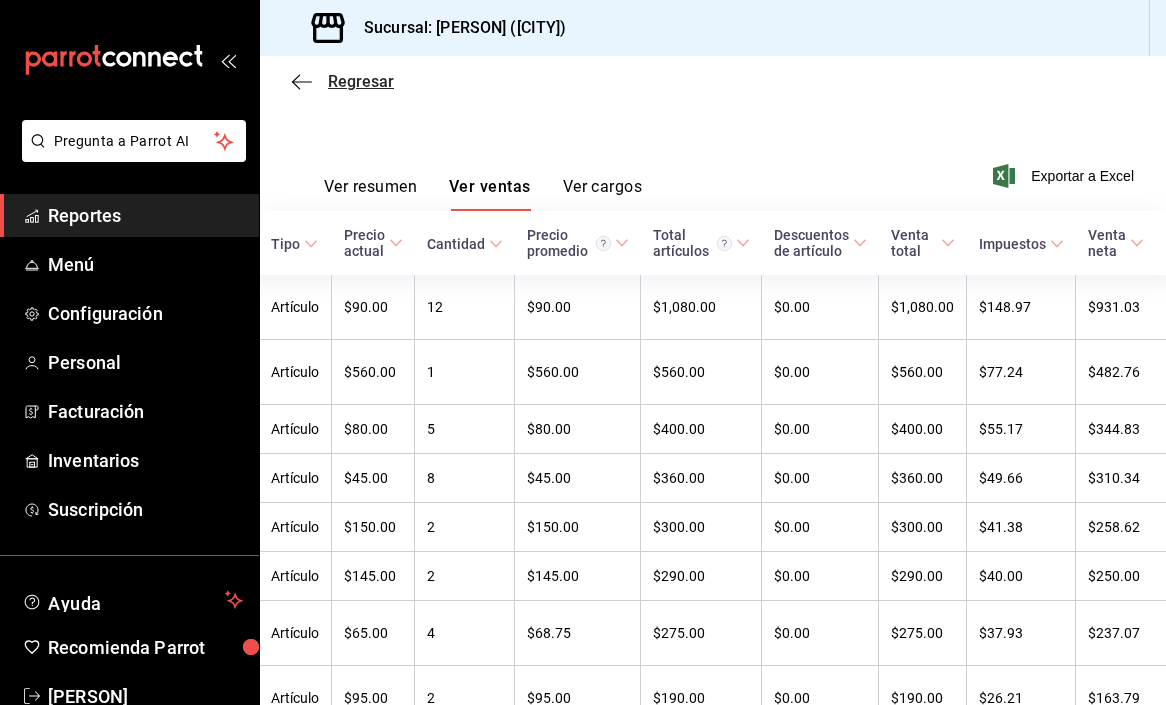click 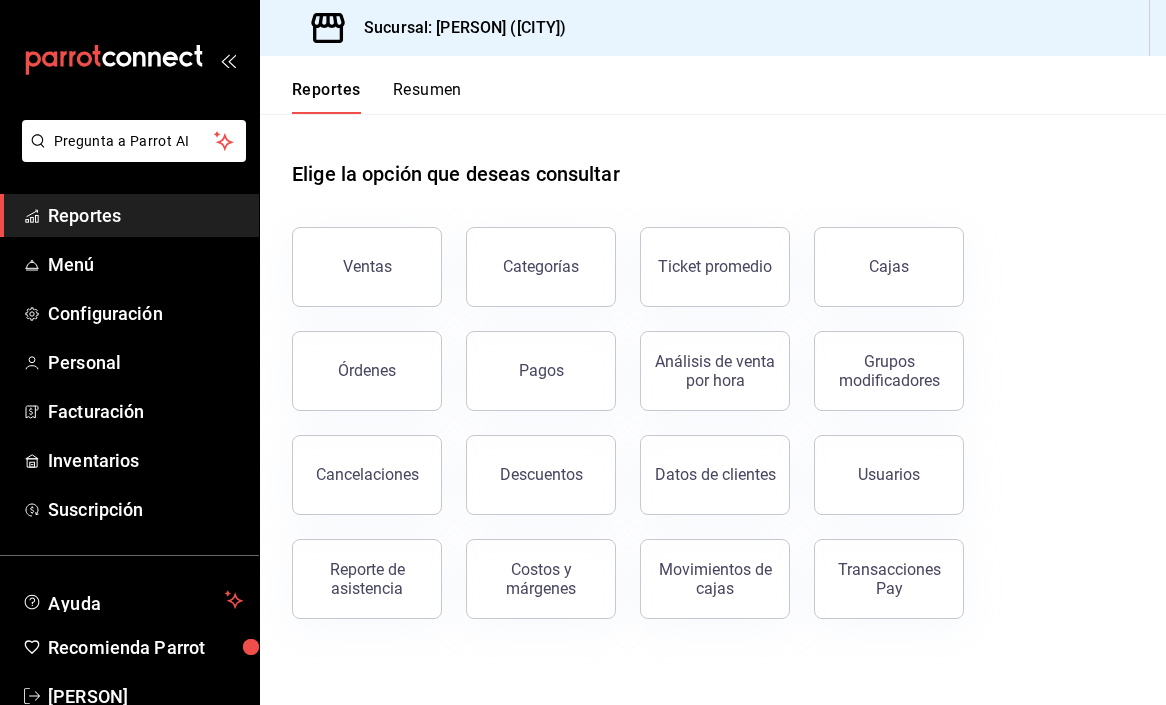 click on "Resumen" at bounding box center (427, 97) 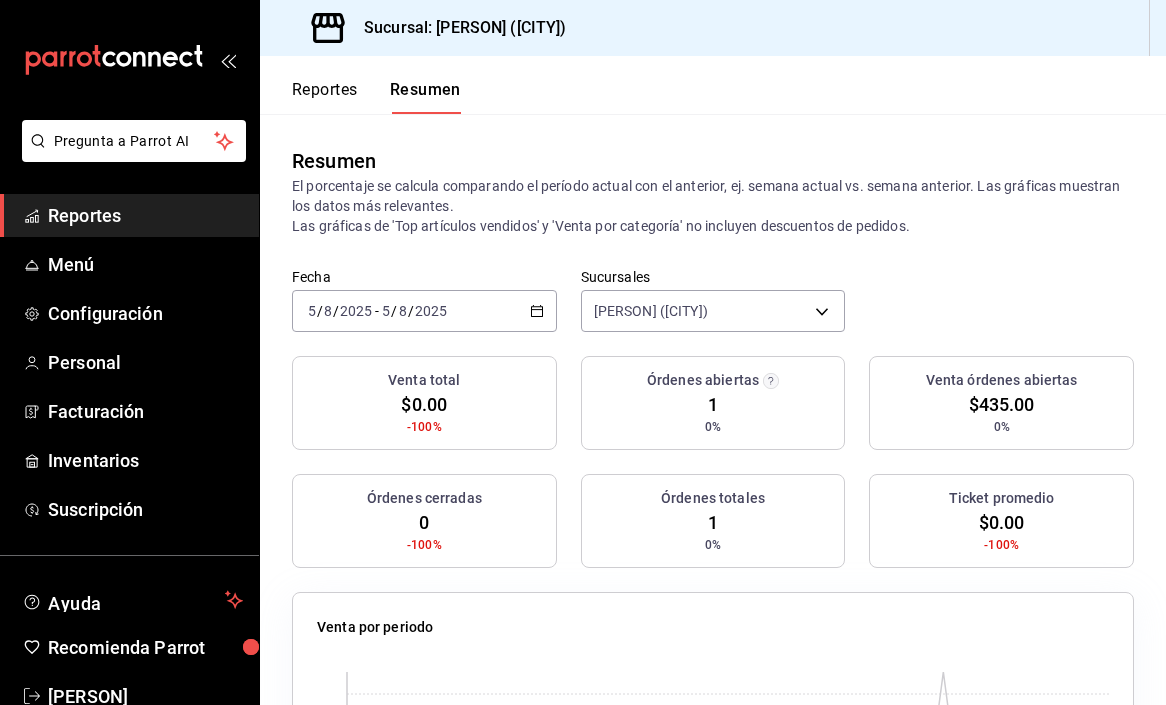 click on "Reportes" at bounding box center (325, 97) 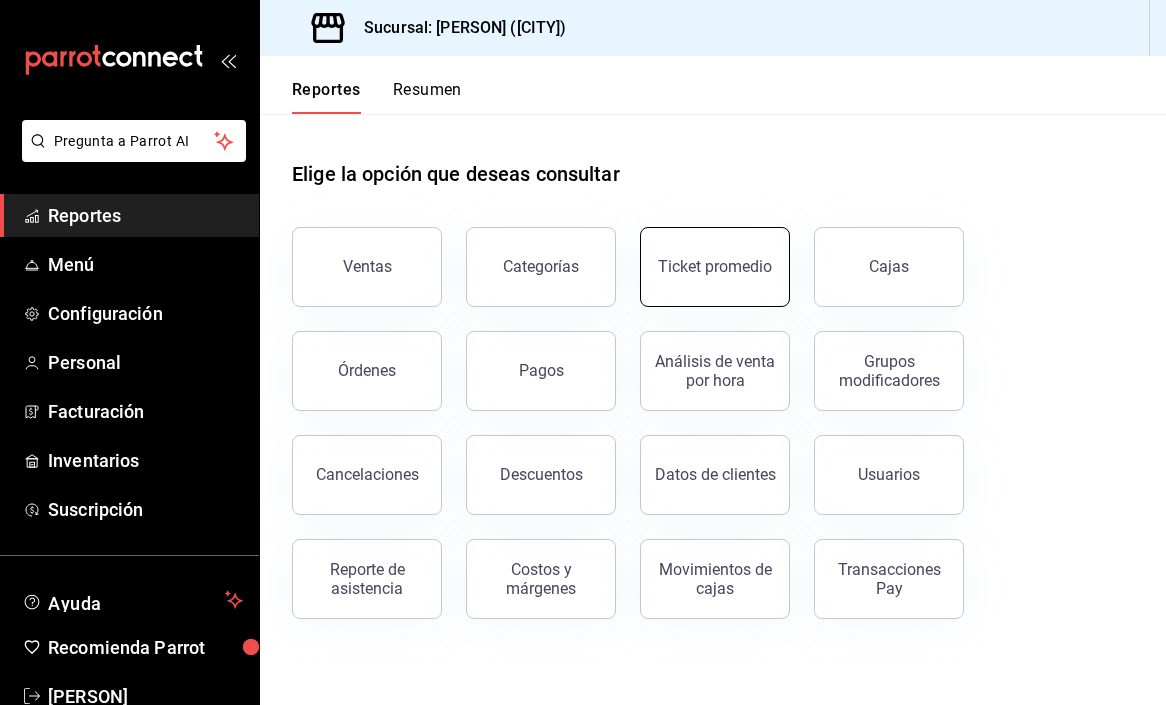 click on "Ticket promedio" at bounding box center (715, 267) 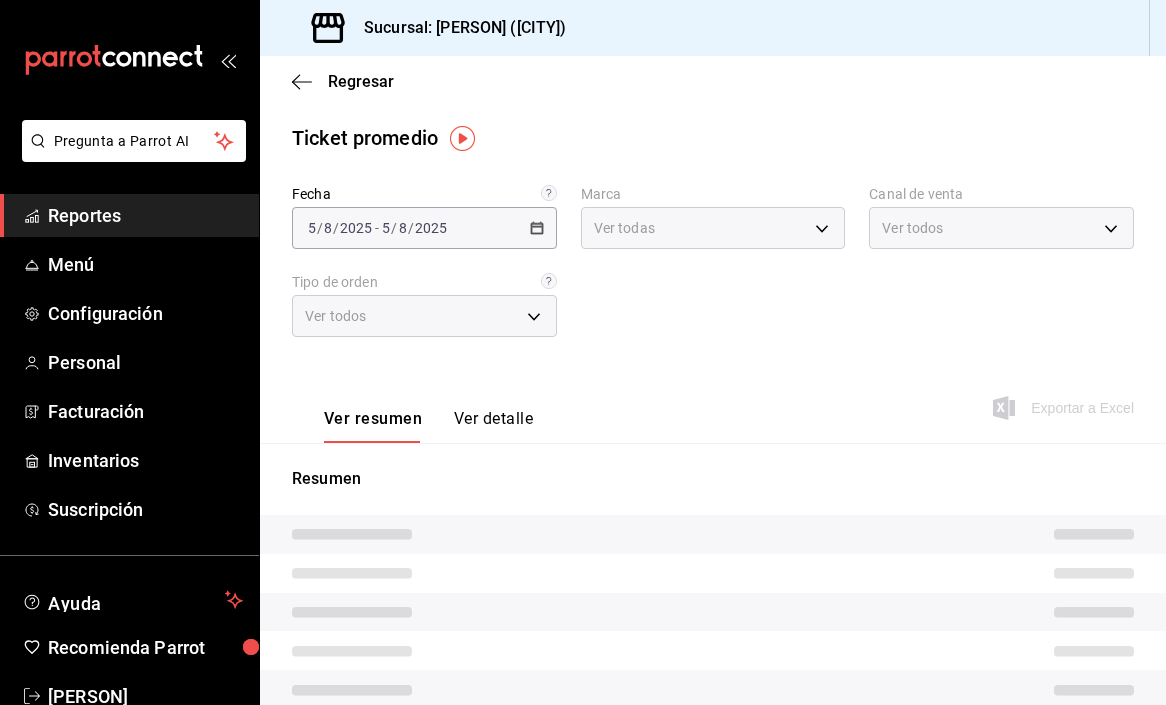type on "c35c8f6d-19ea-4b1f-88e5-75197b530b16" 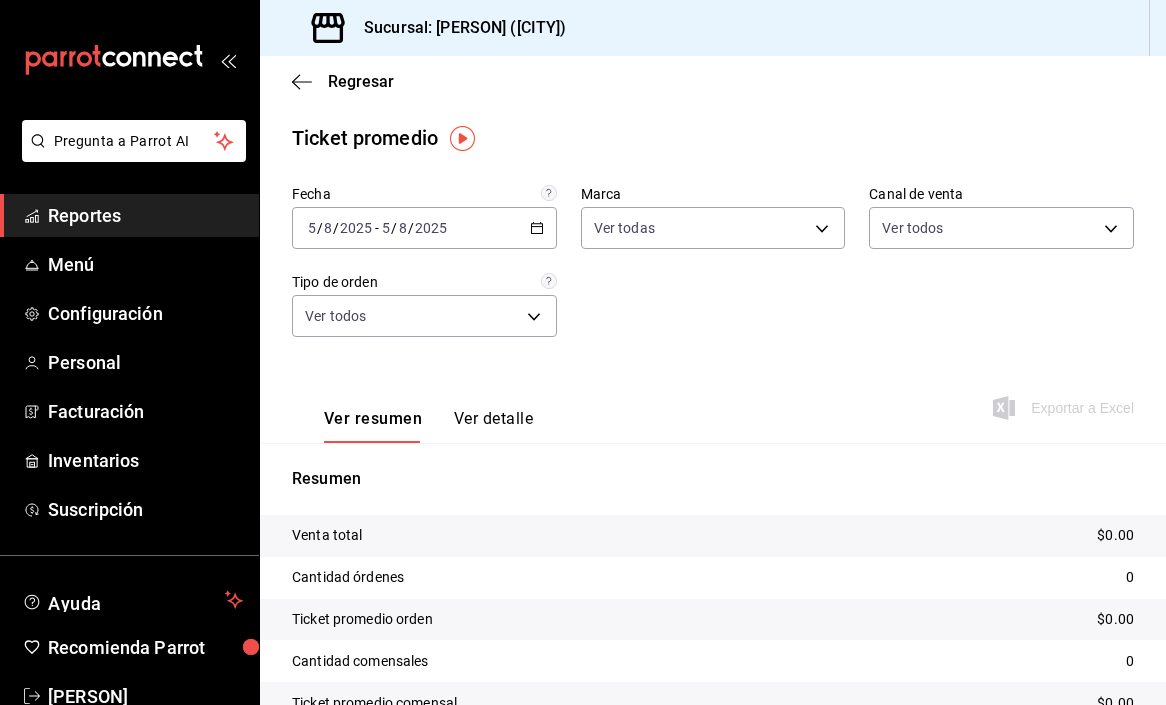 click on "Ver resumen Ver detalle" at bounding box center [412, 414] 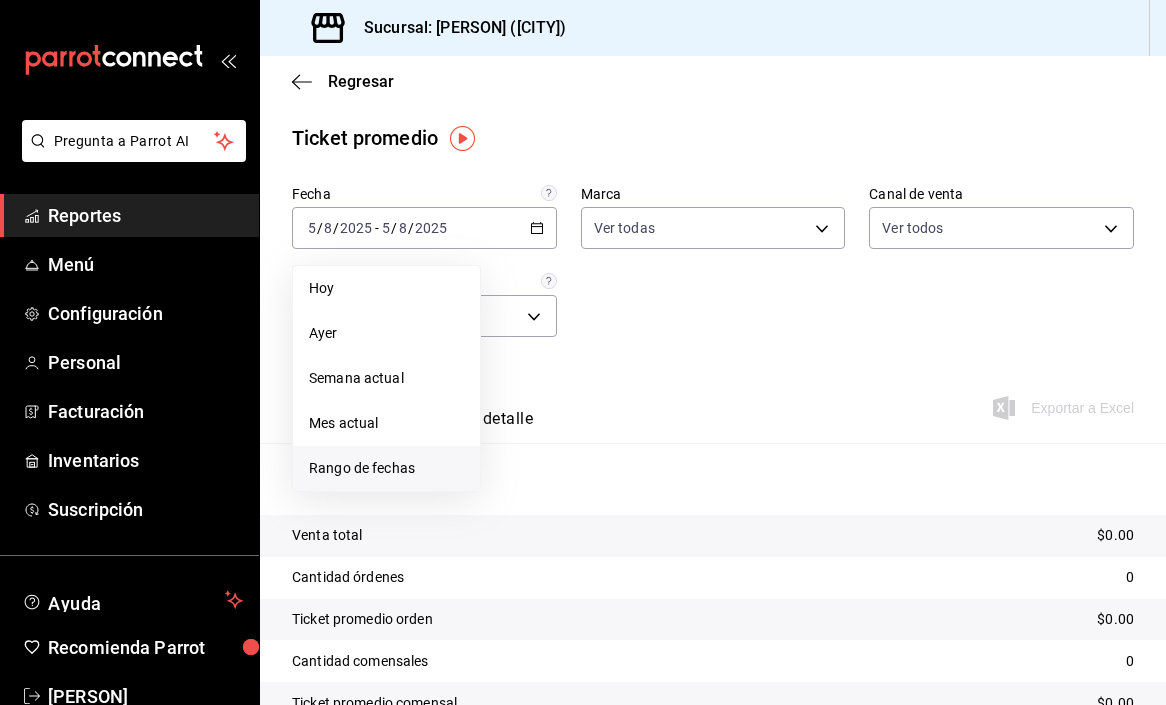 click on "Rango de fechas" at bounding box center [386, 468] 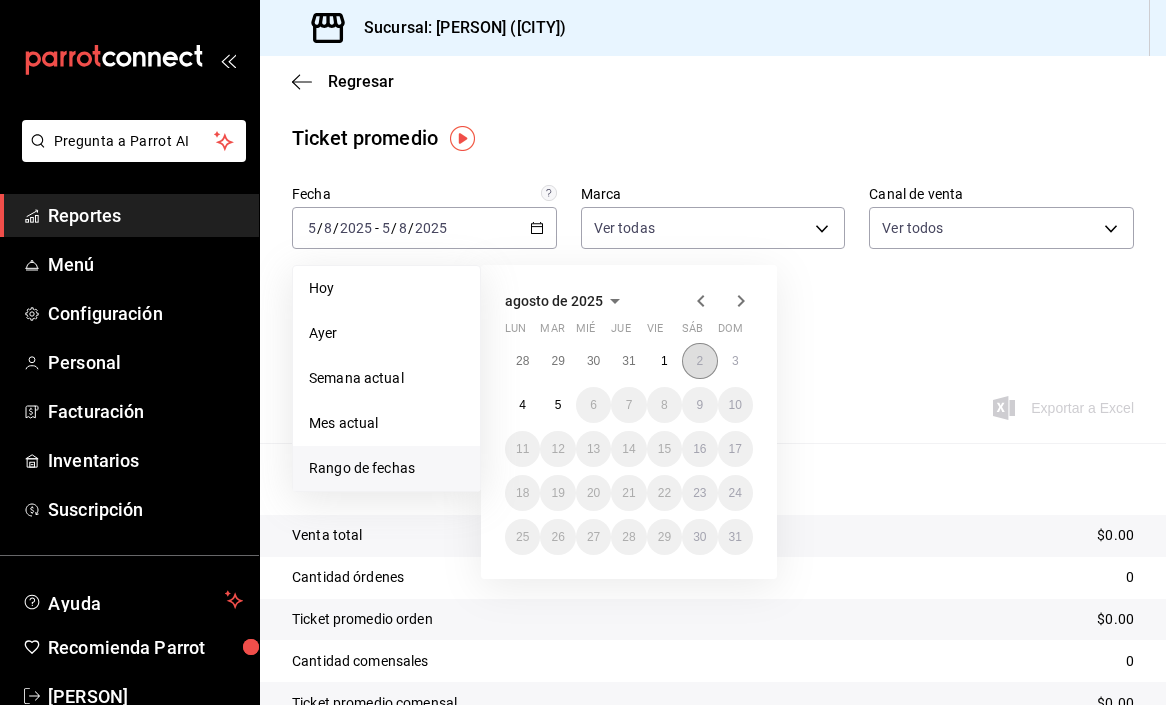 click on "2" at bounding box center (699, 361) 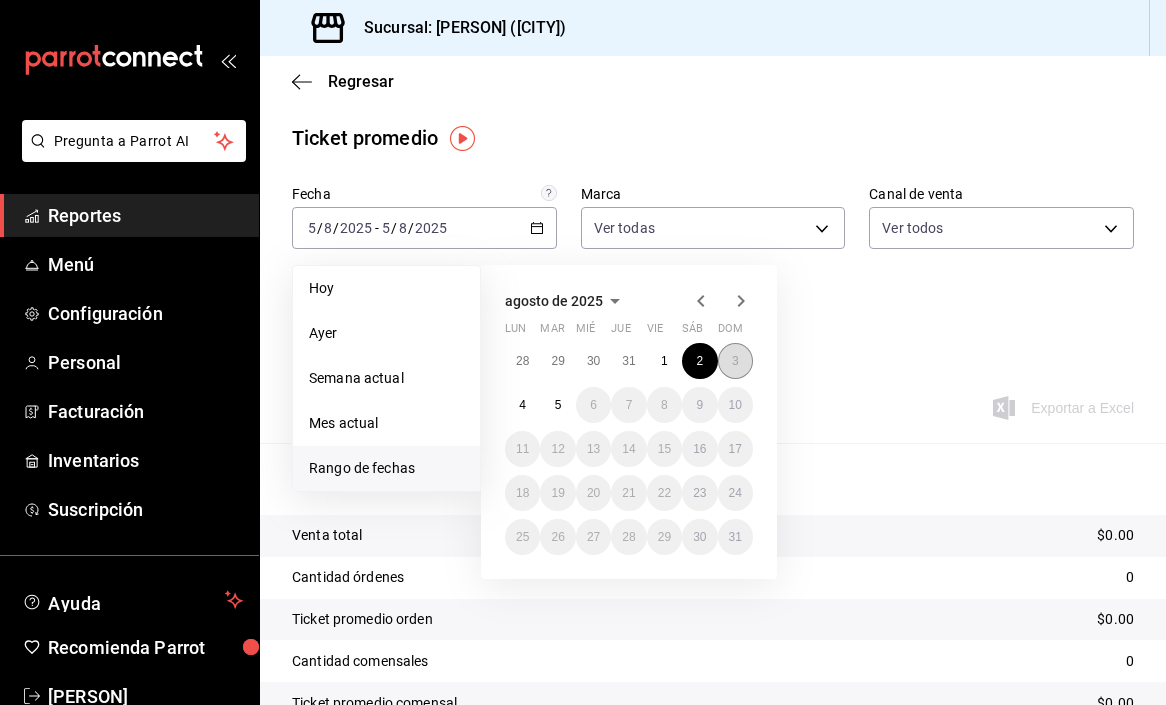 click on "3" at bounding box center [735, 361] 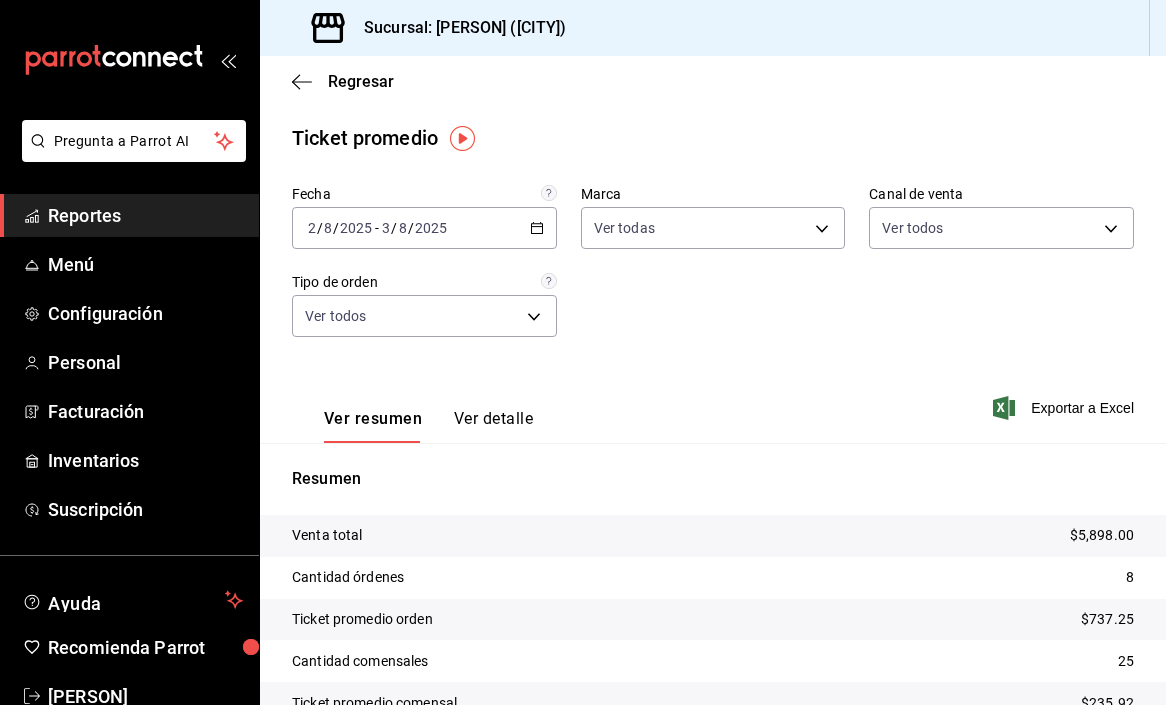 click on "Ver detalle" at bounding box center [493, 426] 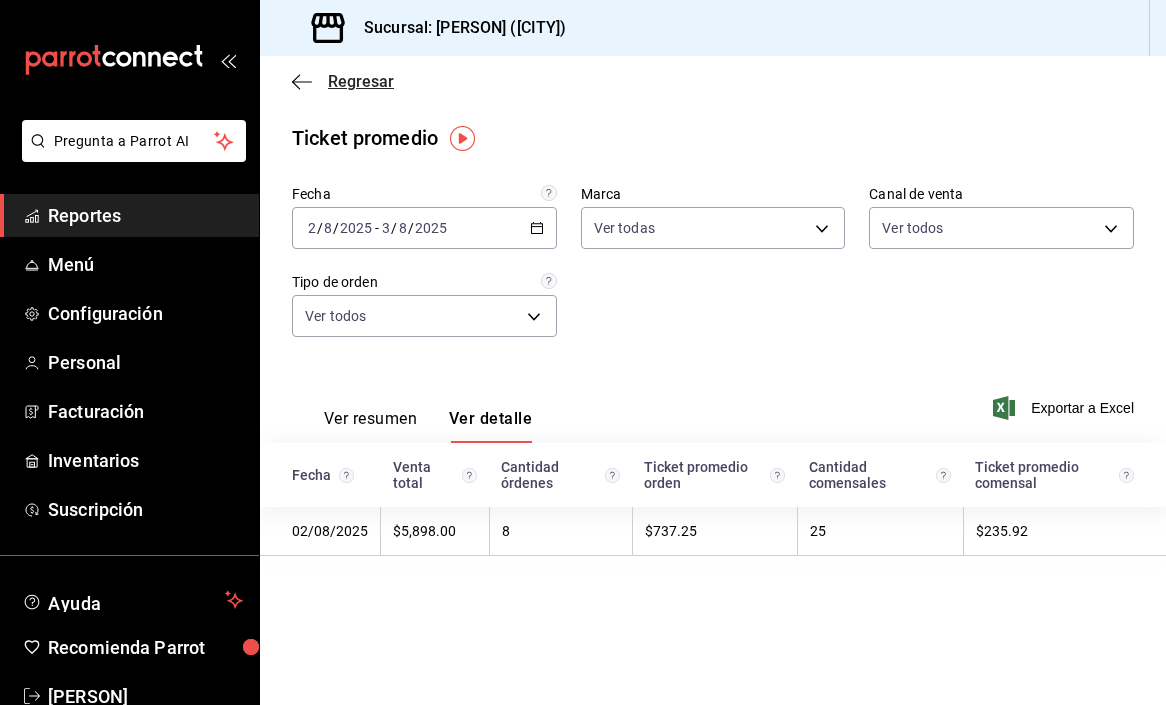 click 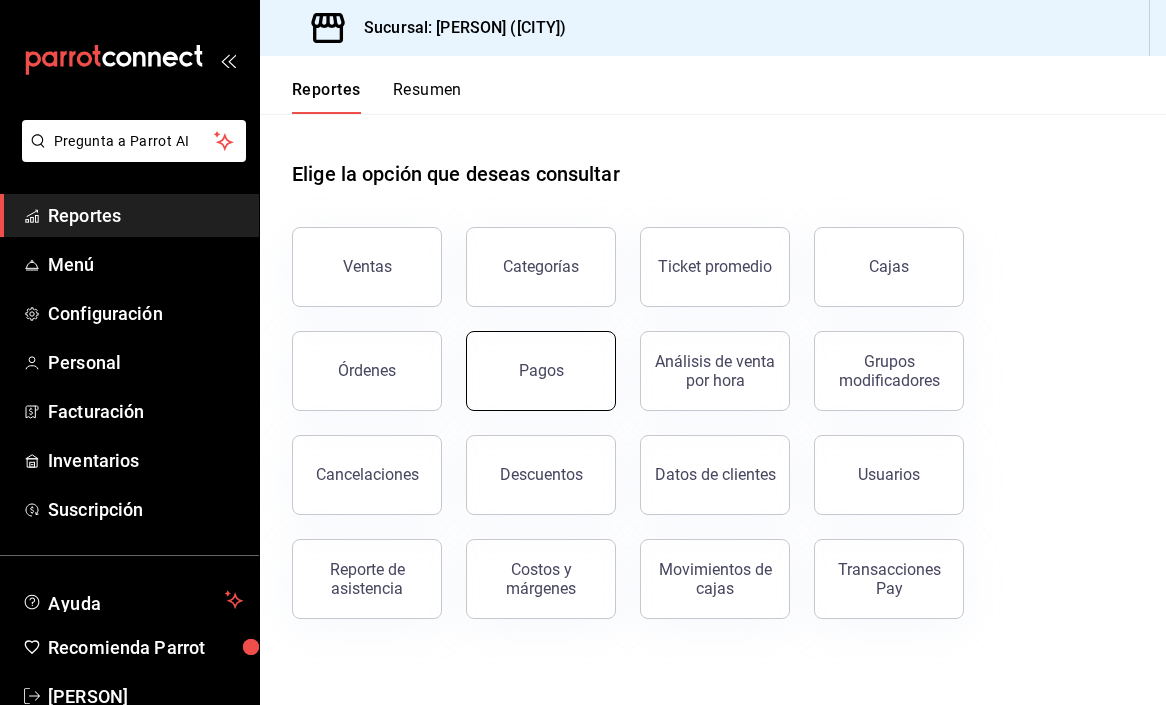 click on "Pagos" at bounding box center [541, 371] 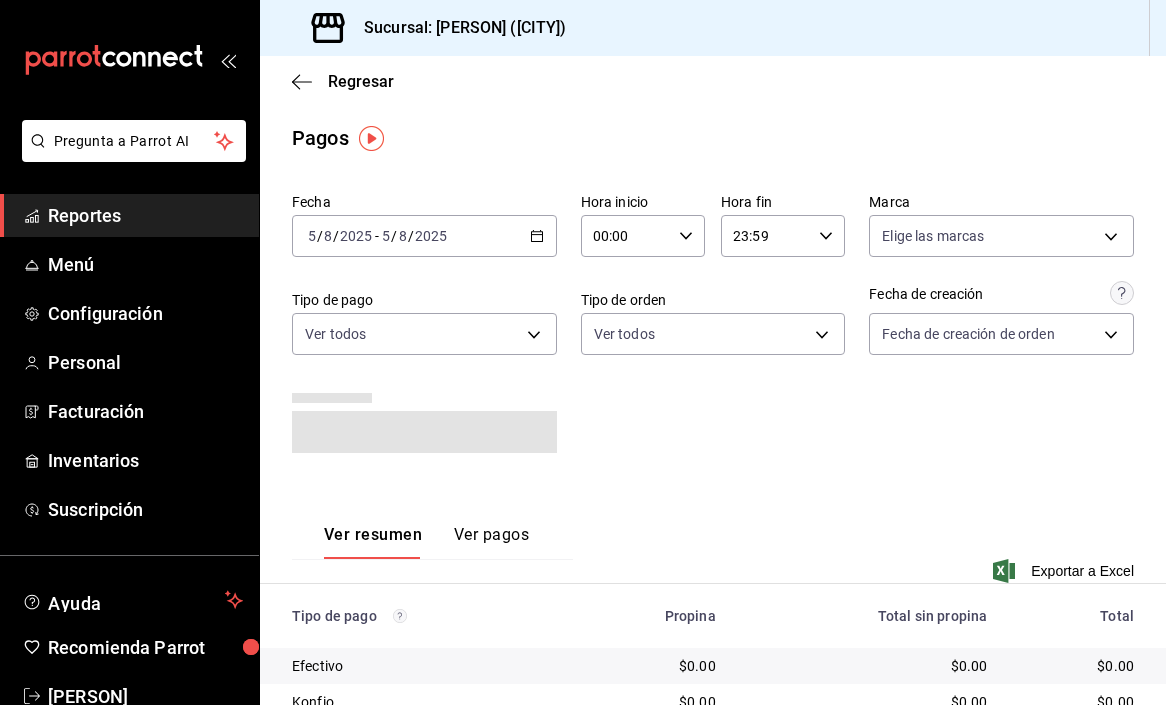 click 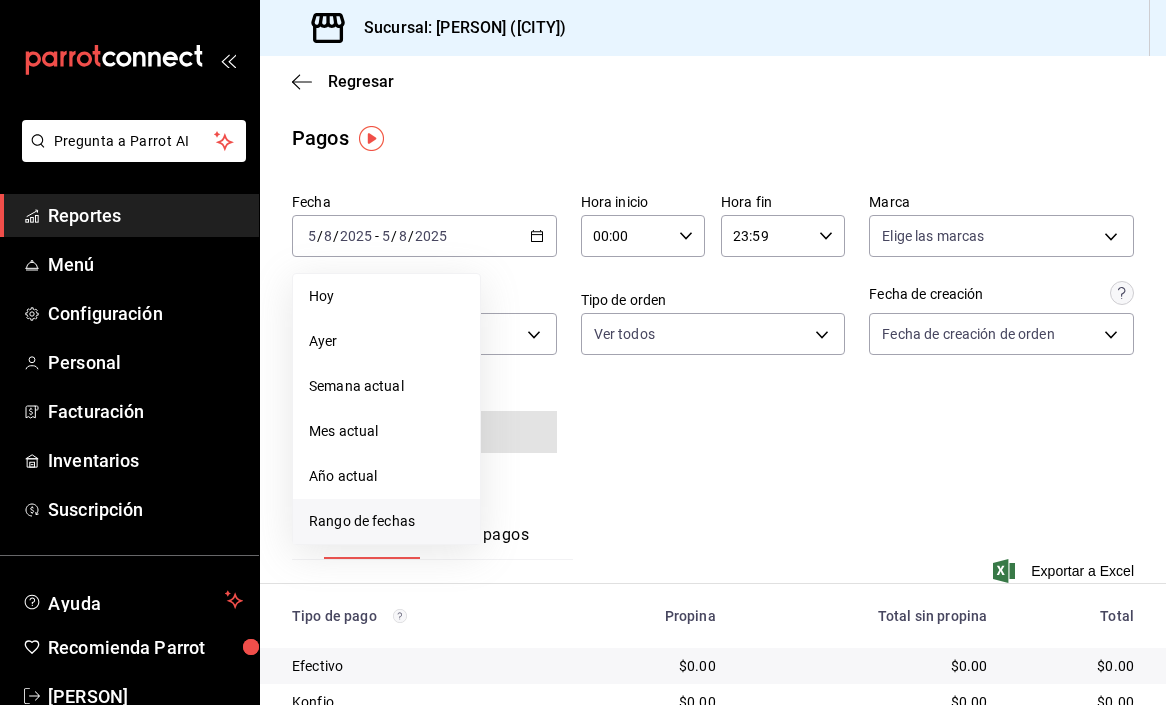 click on "Rango de fechas" at bounding box center [386, 521] 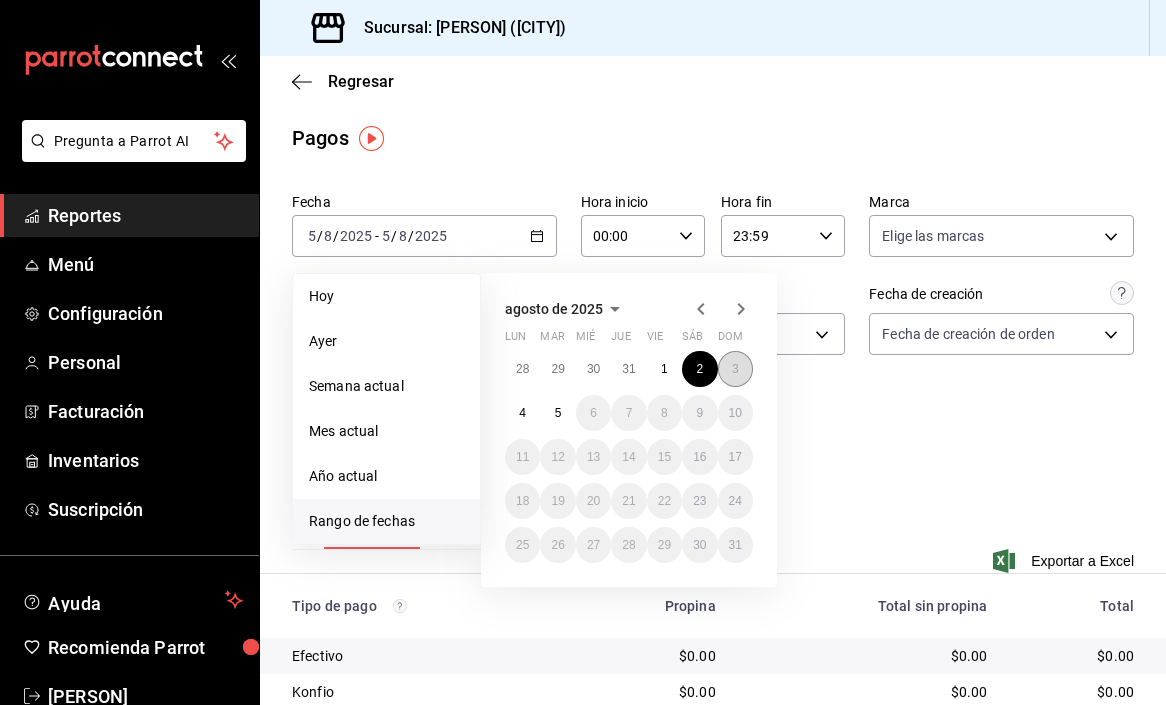 click on "3" at bounding box center [735, 369] 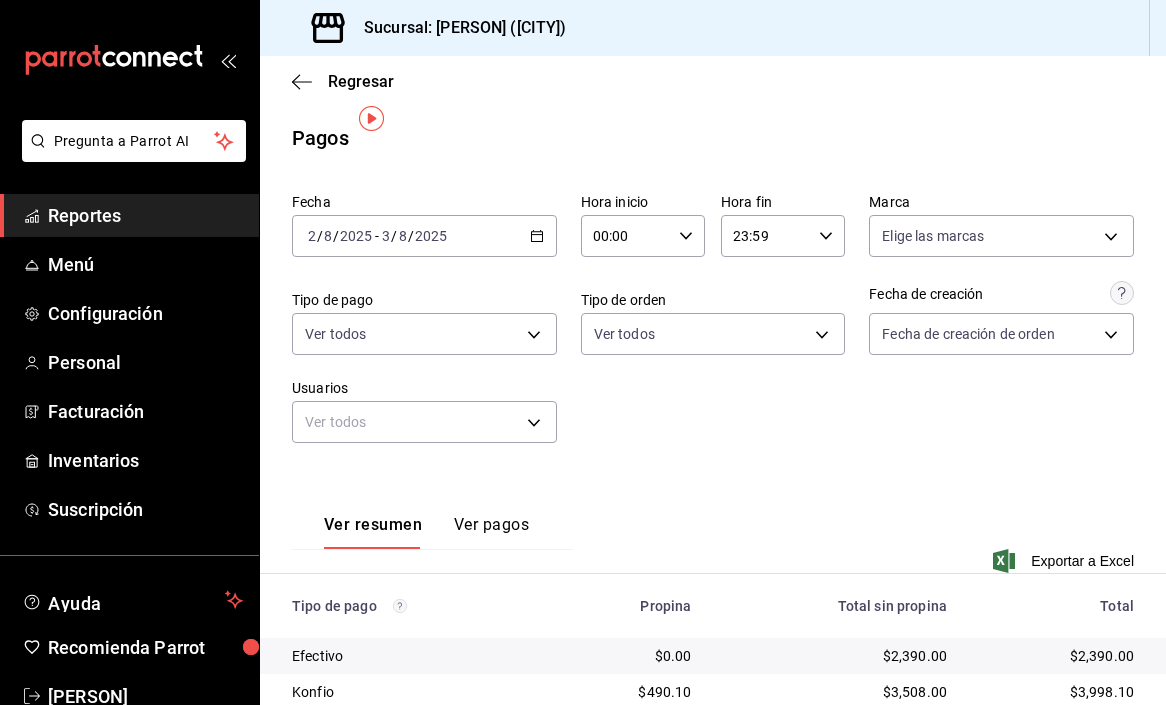 scroll, scrollTop: 289, scrollLeft: 0, axis: vertical 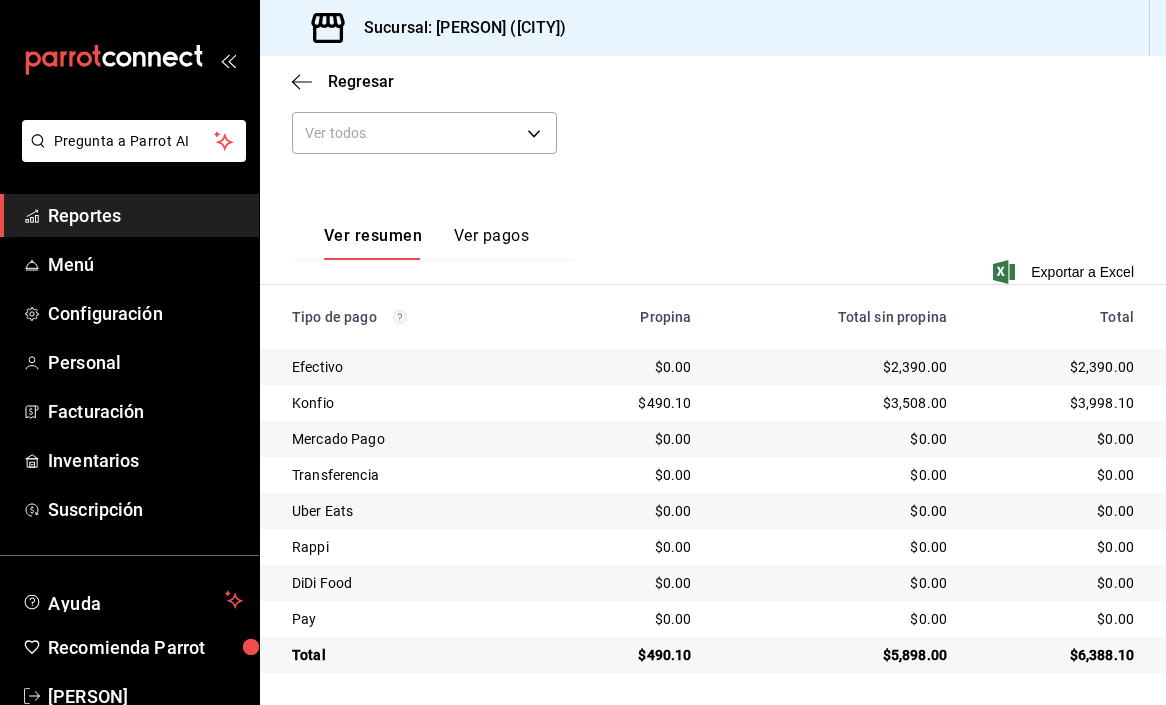 click on "Ver pagos" at bounding box center [491, 243] 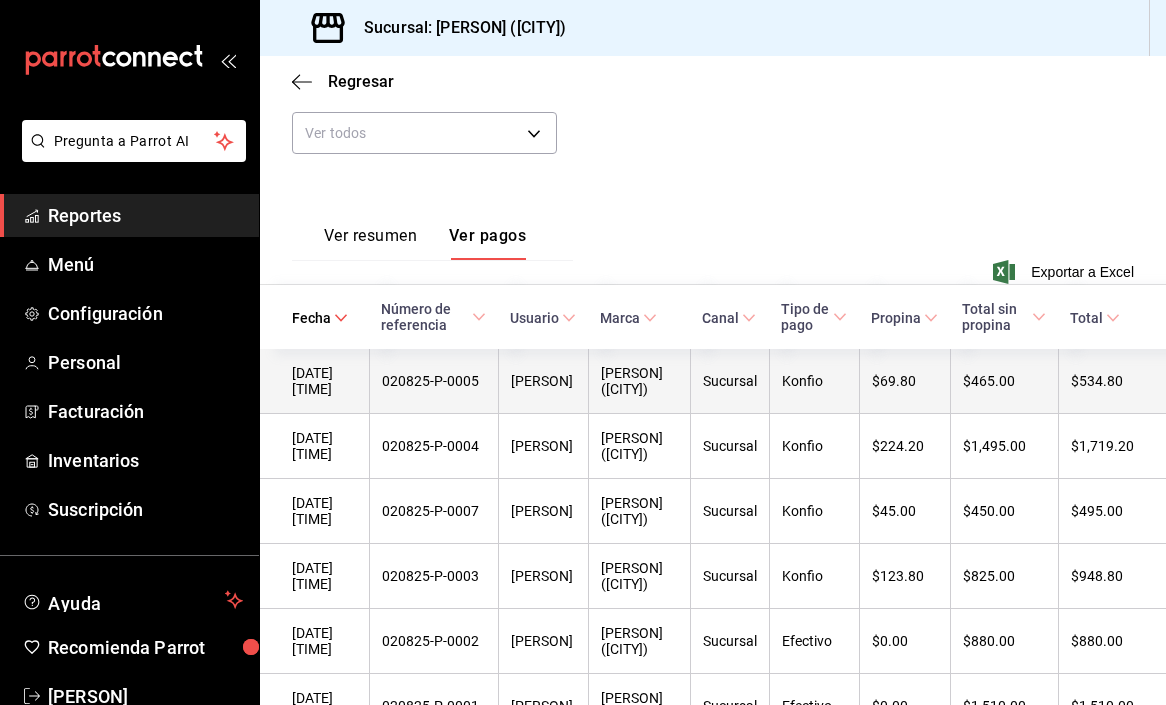 click on "020825-P-0005" at bounding box center (434, 381) 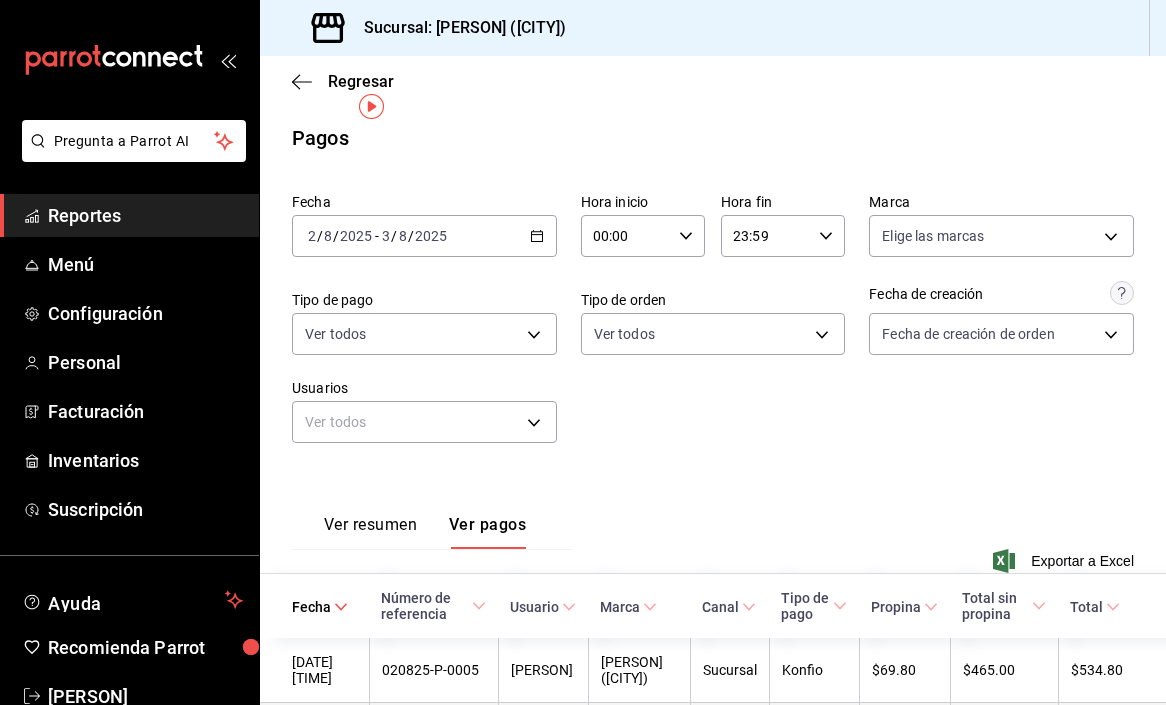 scroll, scrollTop: 444, scrollLeft: 0, axis: vertical 